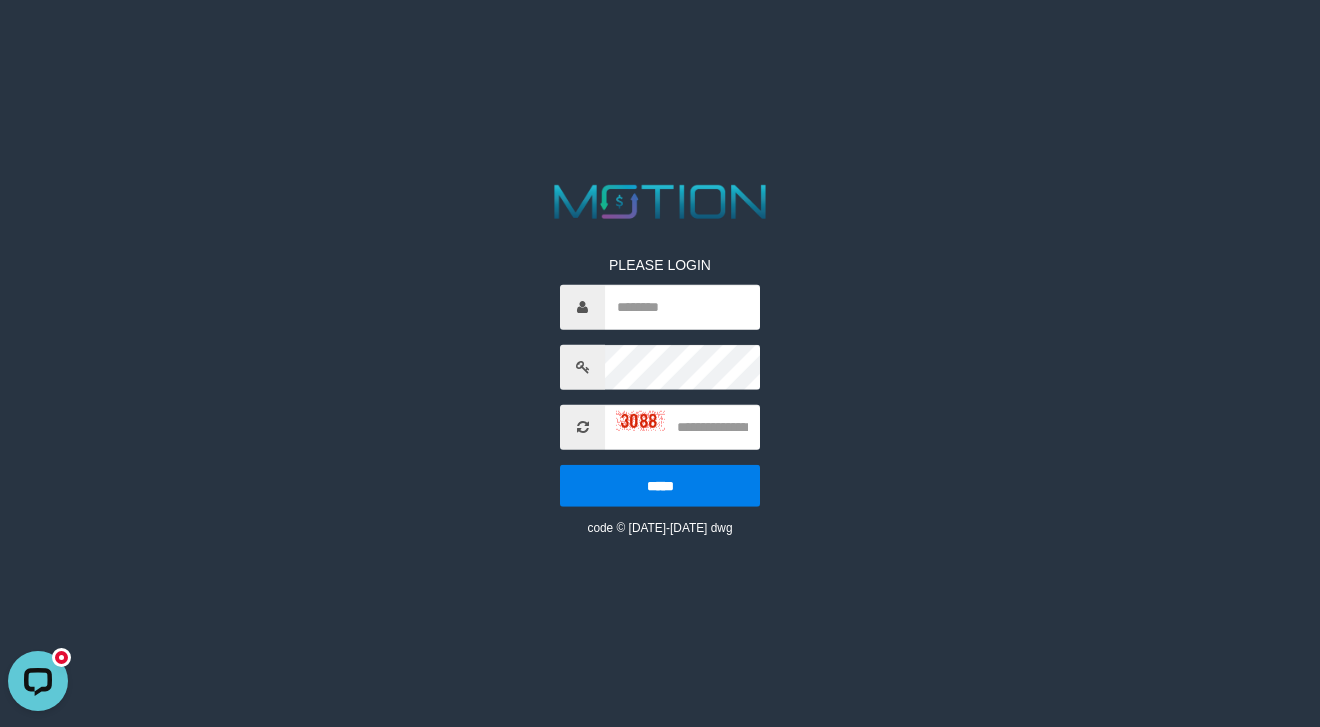 scroll, scrollTop: 0, scrollLeft: 0, axis: both 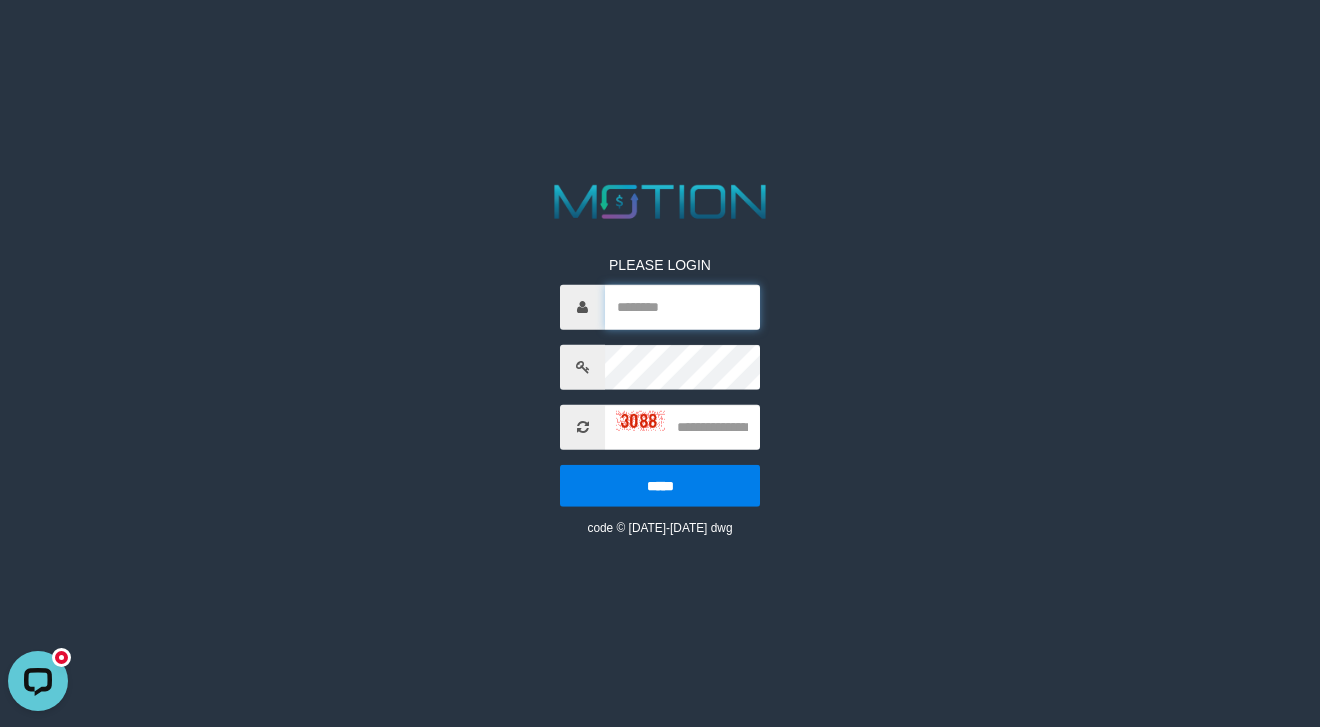 click at bounding box center [682, 306] 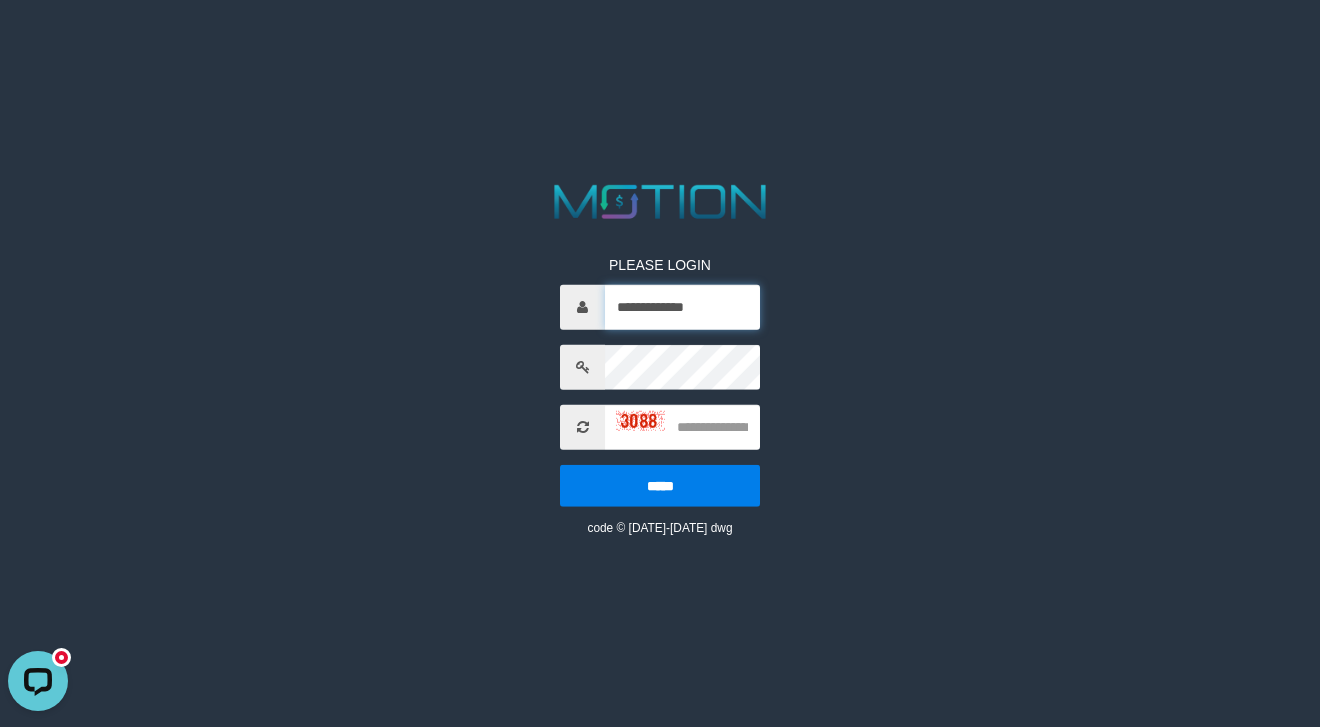 type on "**********" 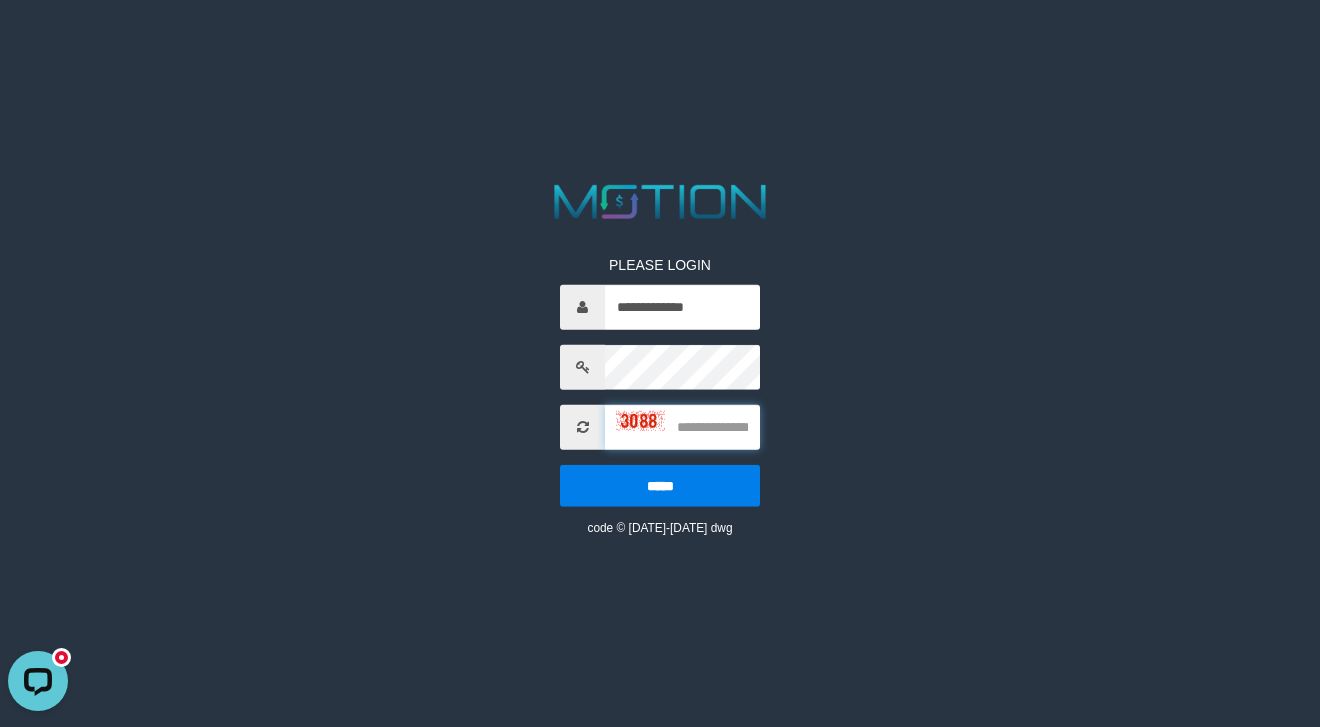 click at bounding box center [682, 426] 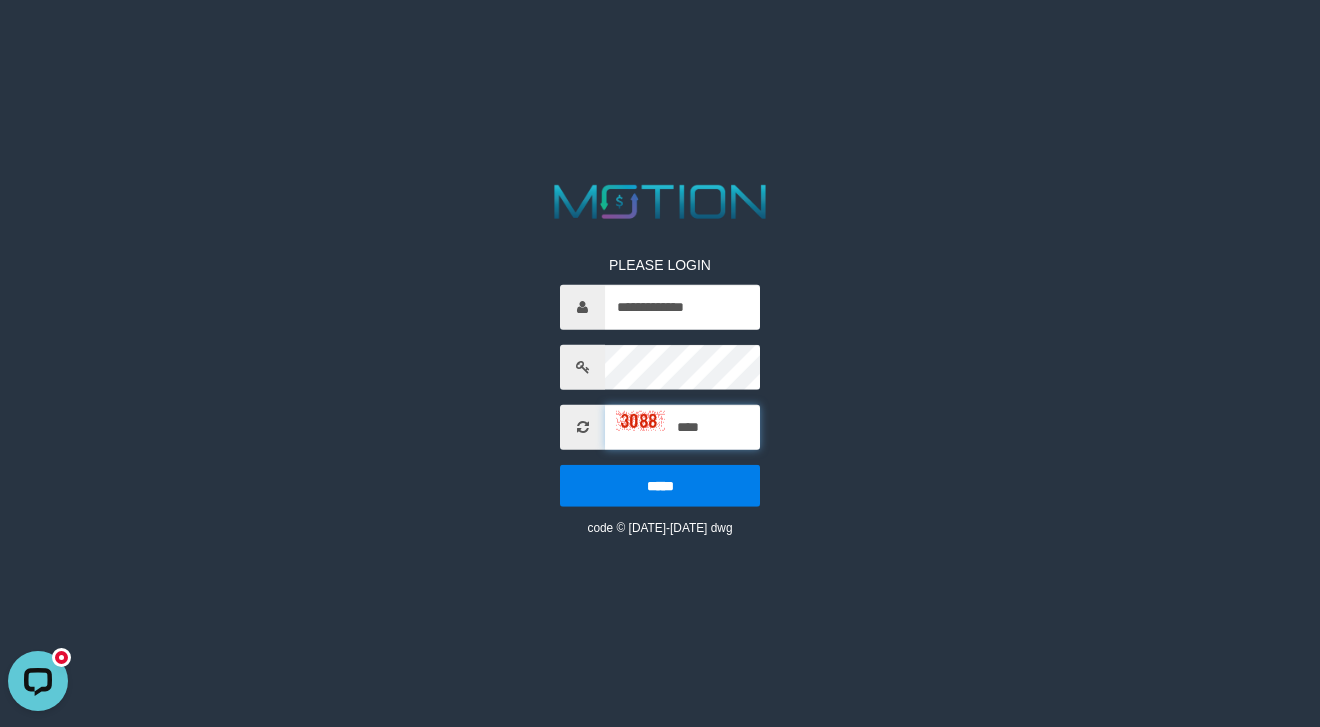 type on "****" 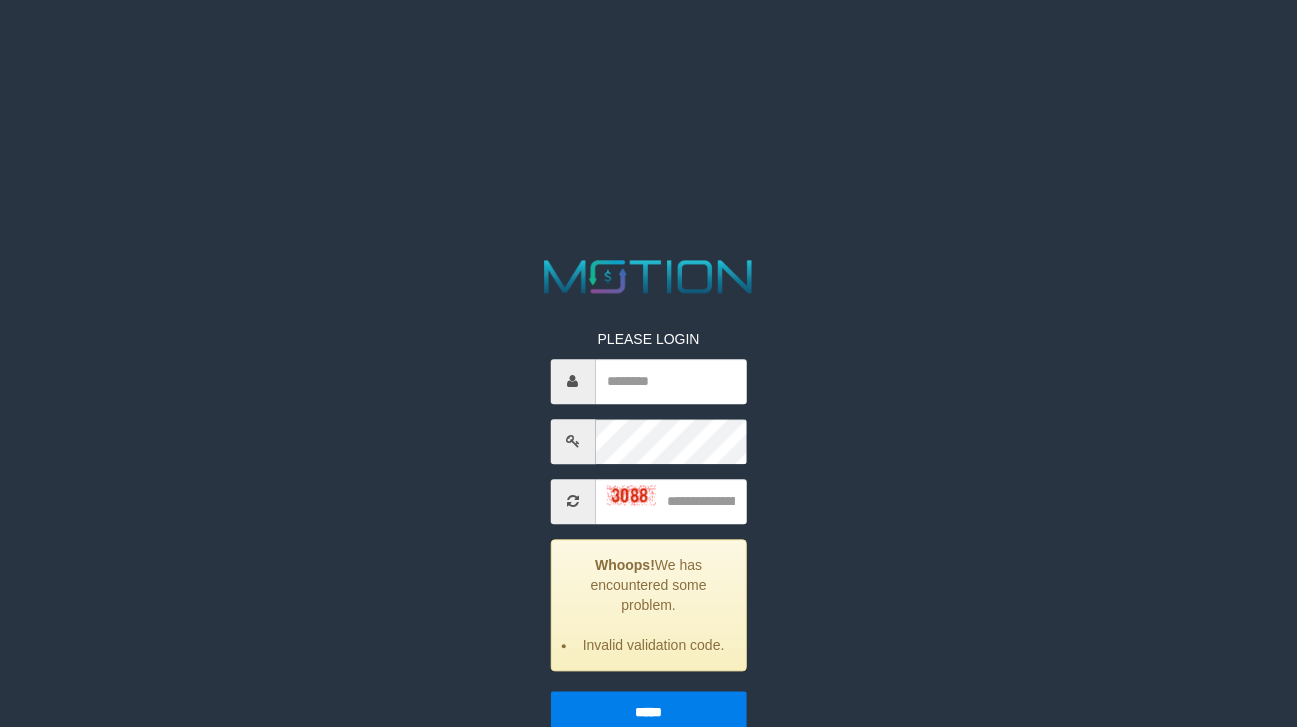 scroll, scrollTop: 0, scrollLeft: 0, axis: both 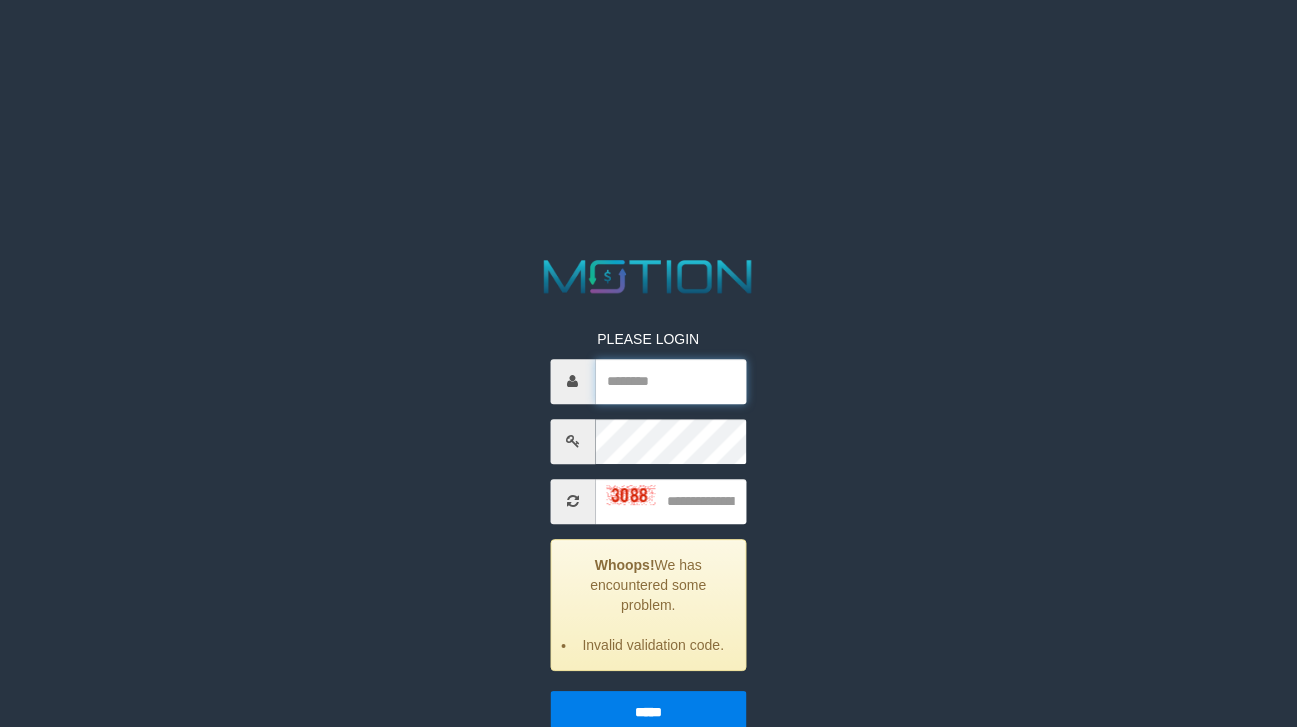 click at bounding box center (670, 381) 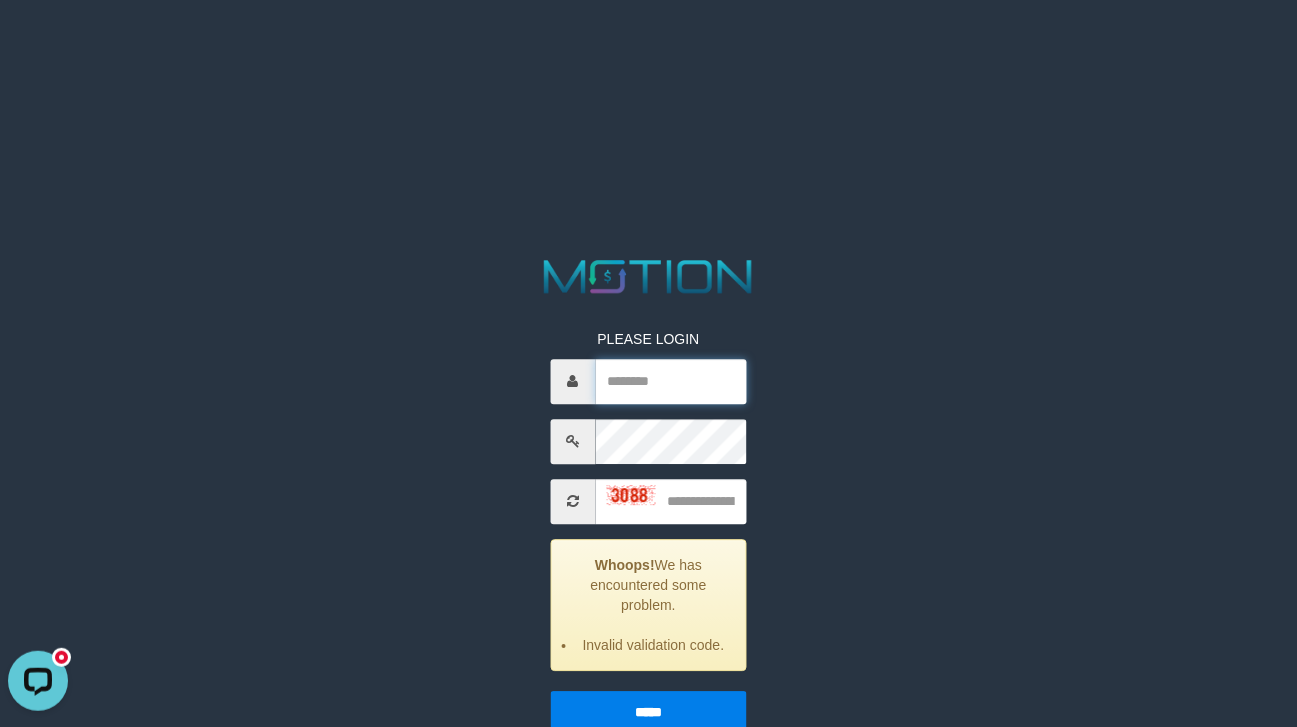 scroll, scrollTop: 0, scrollLeft: 0, axis: both 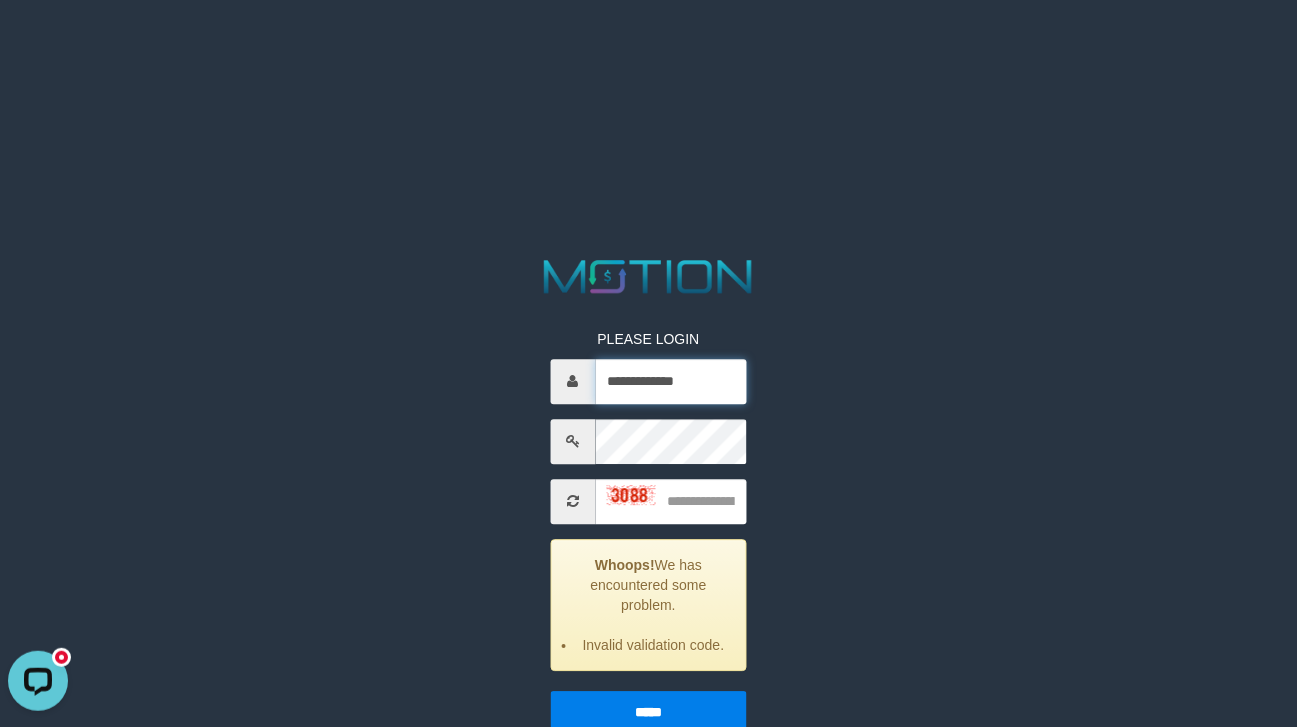 type on "**********" 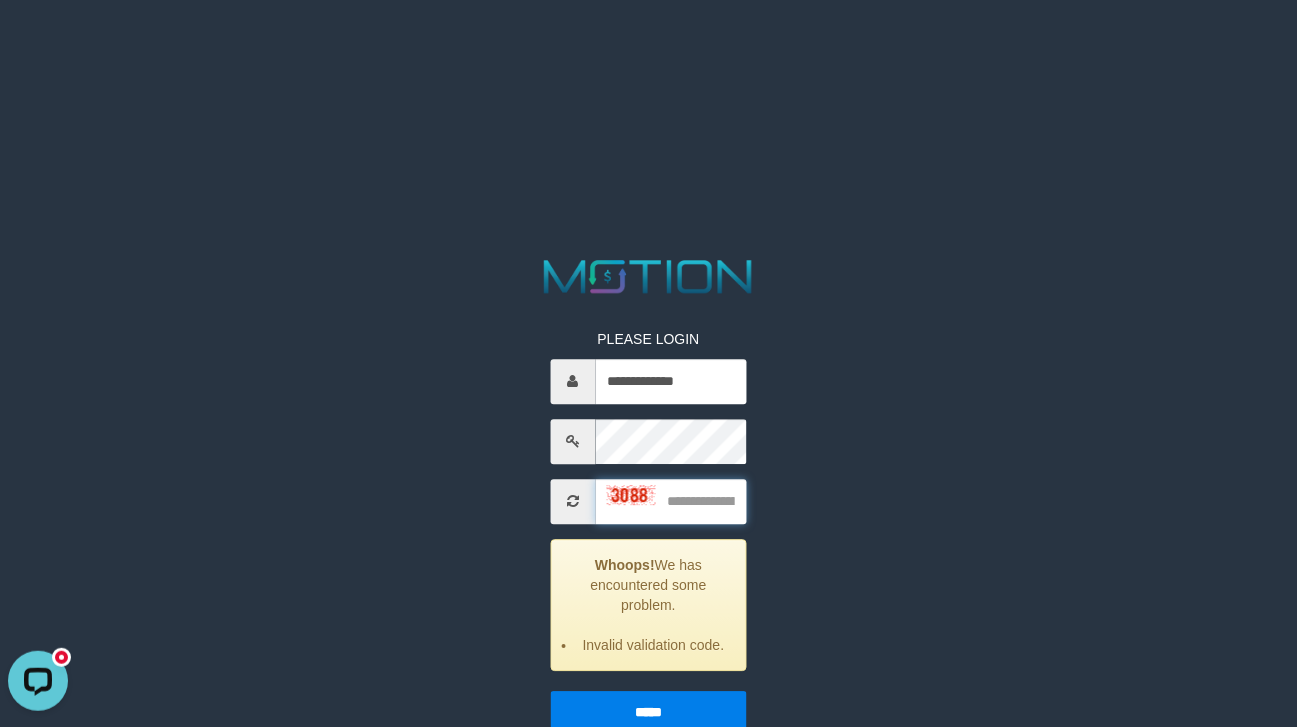 click at bounding box center [670, 501] 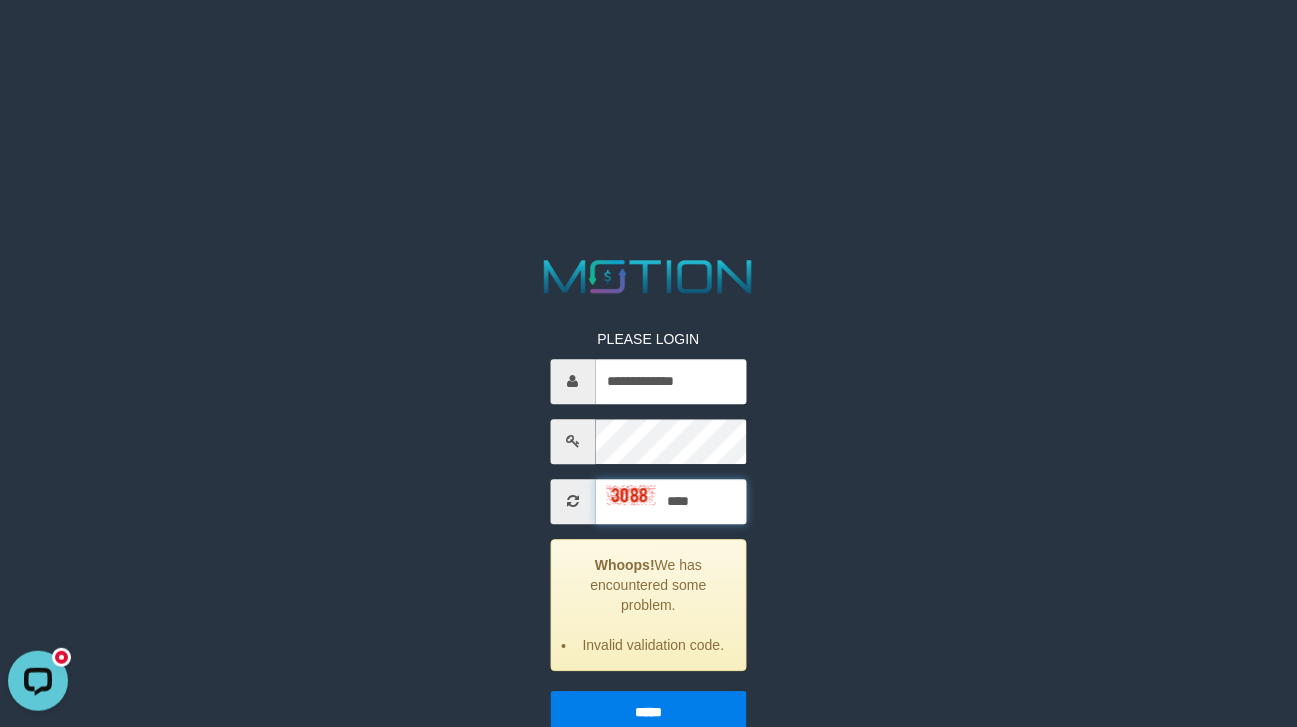 type on "****" 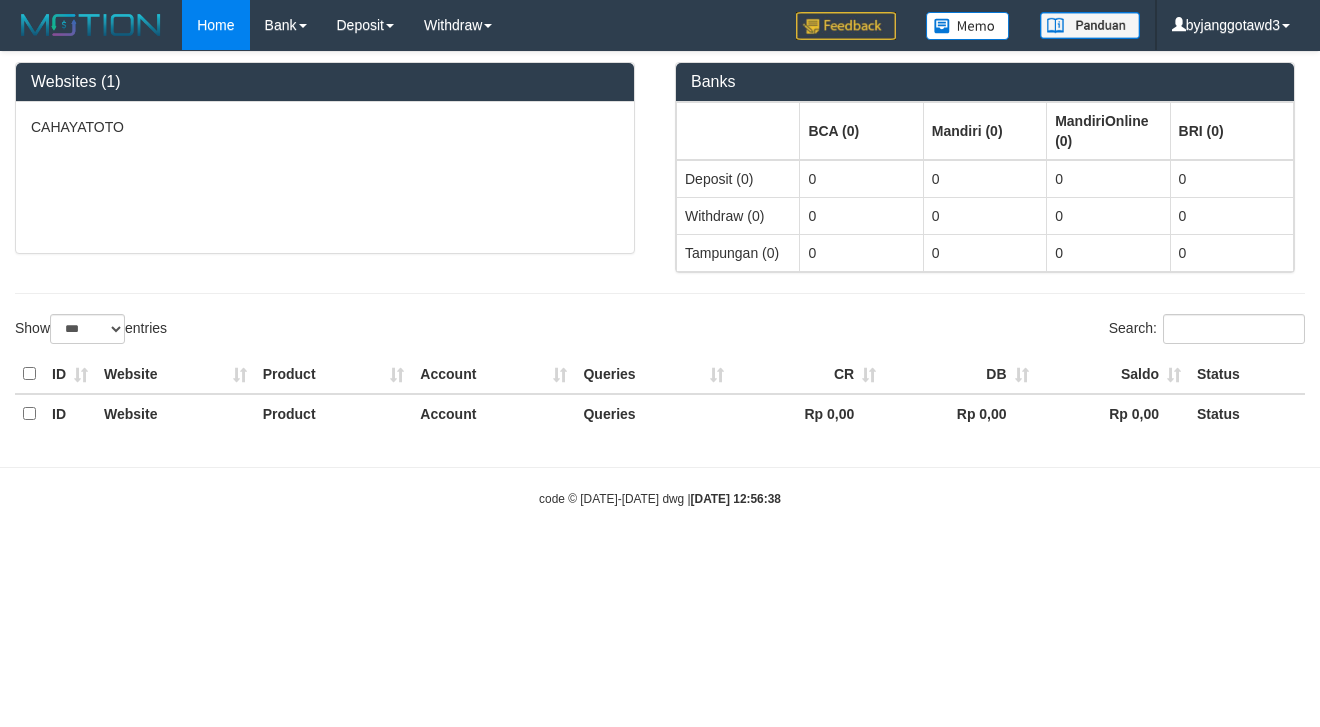select on "***" 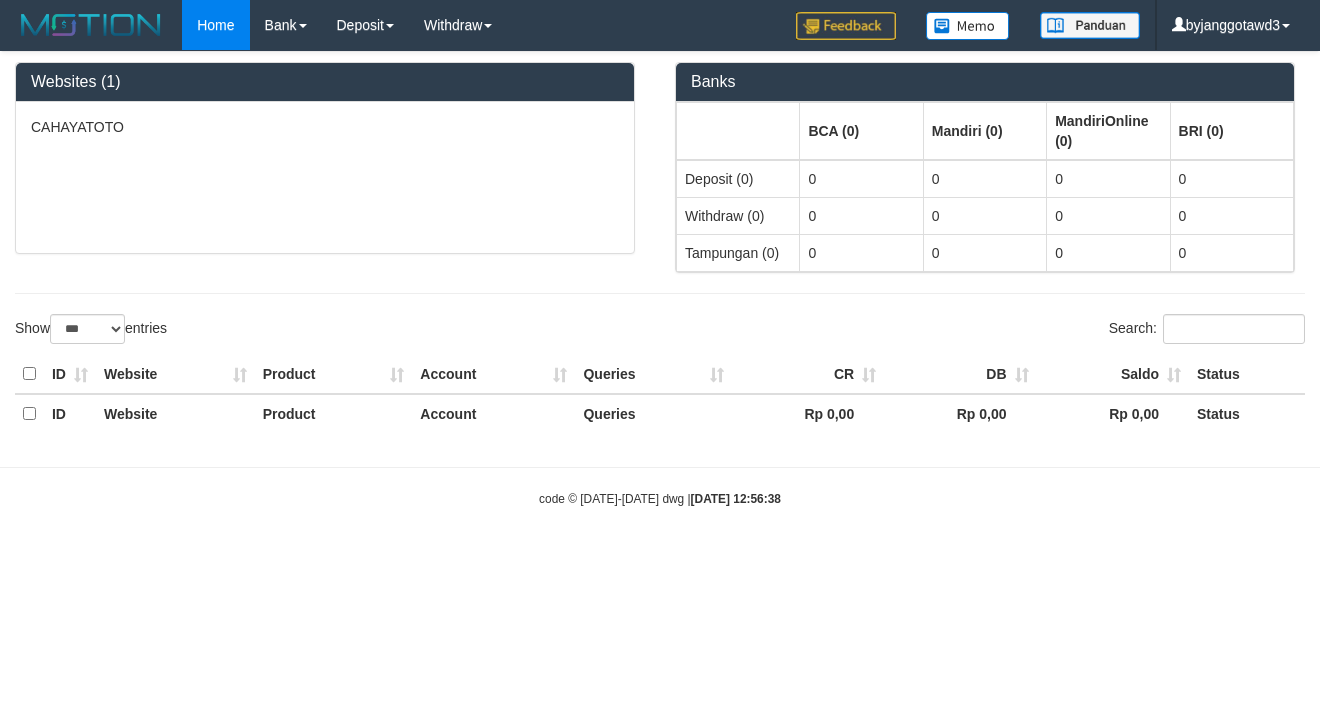 scroll, scrollTop: 0, scrollLeft: 0, axis: both 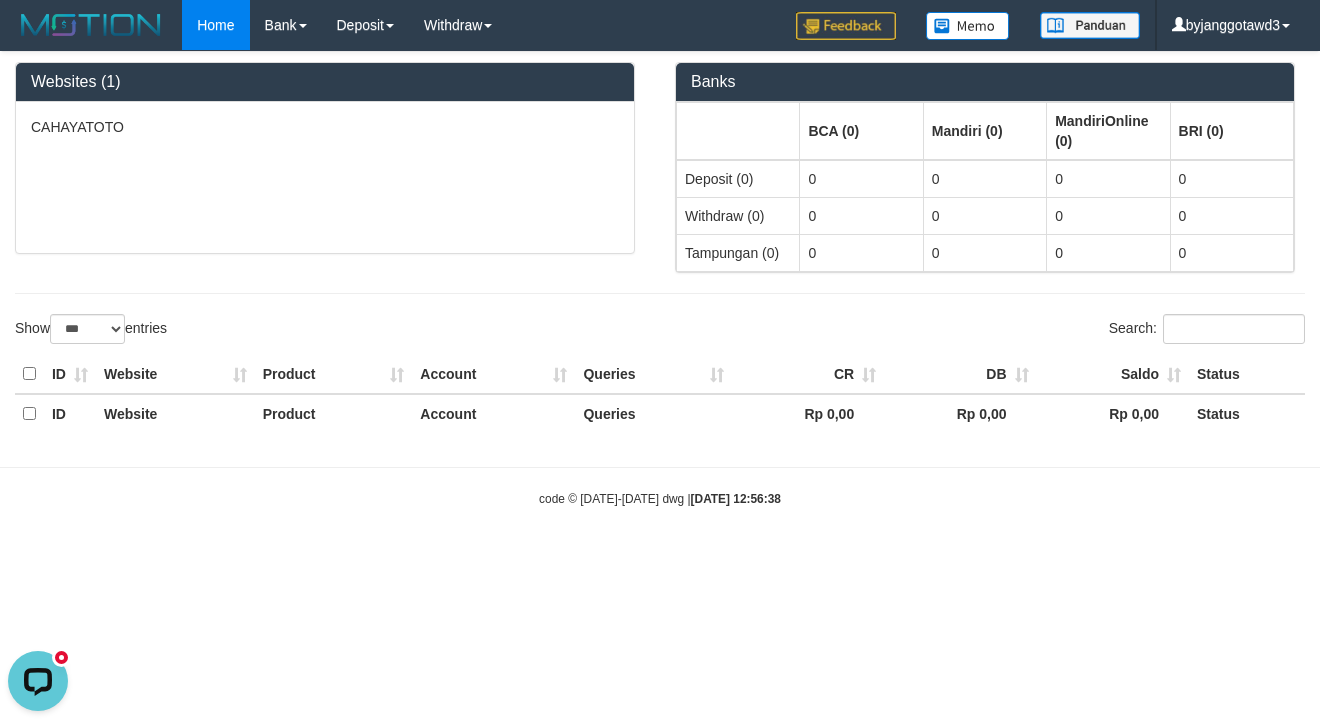 drag, startPoint x: 532, startPoint y: 199, endPoint x: 541, endPoint y: 187, distance: 15 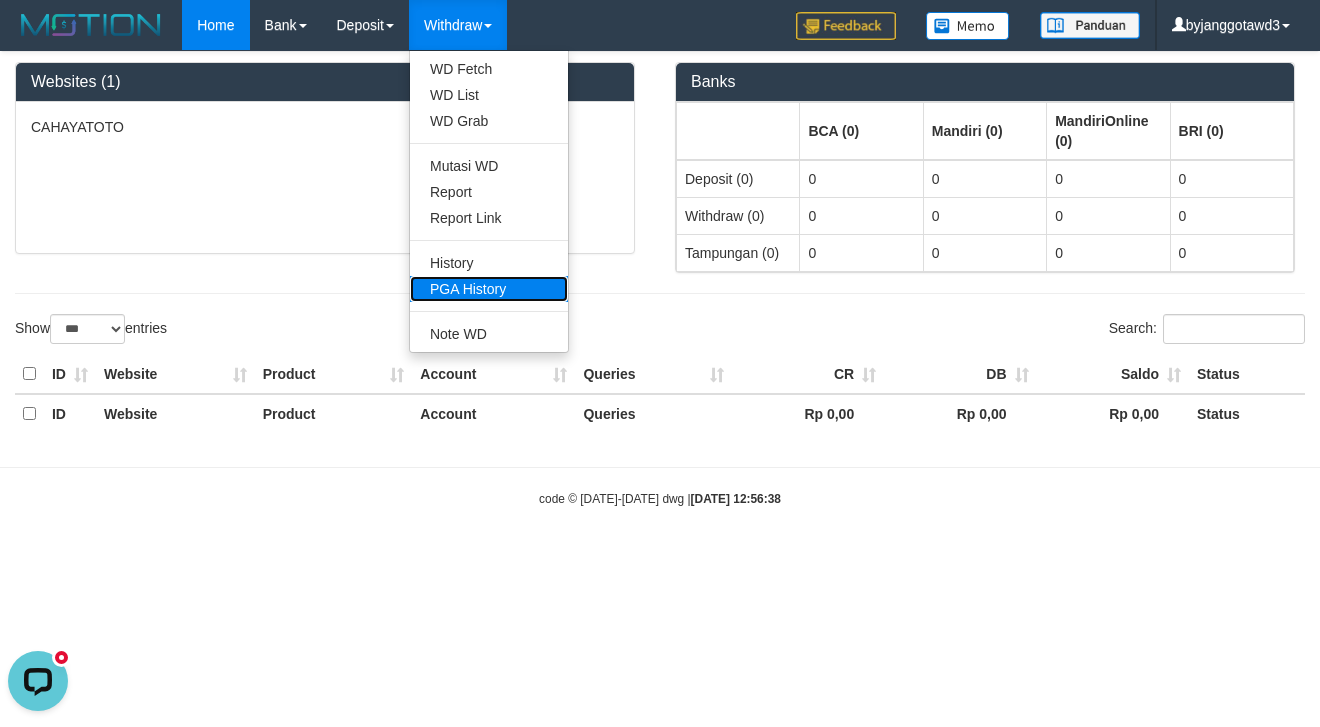 click on "PGA History" at bounding box center [489, 289] 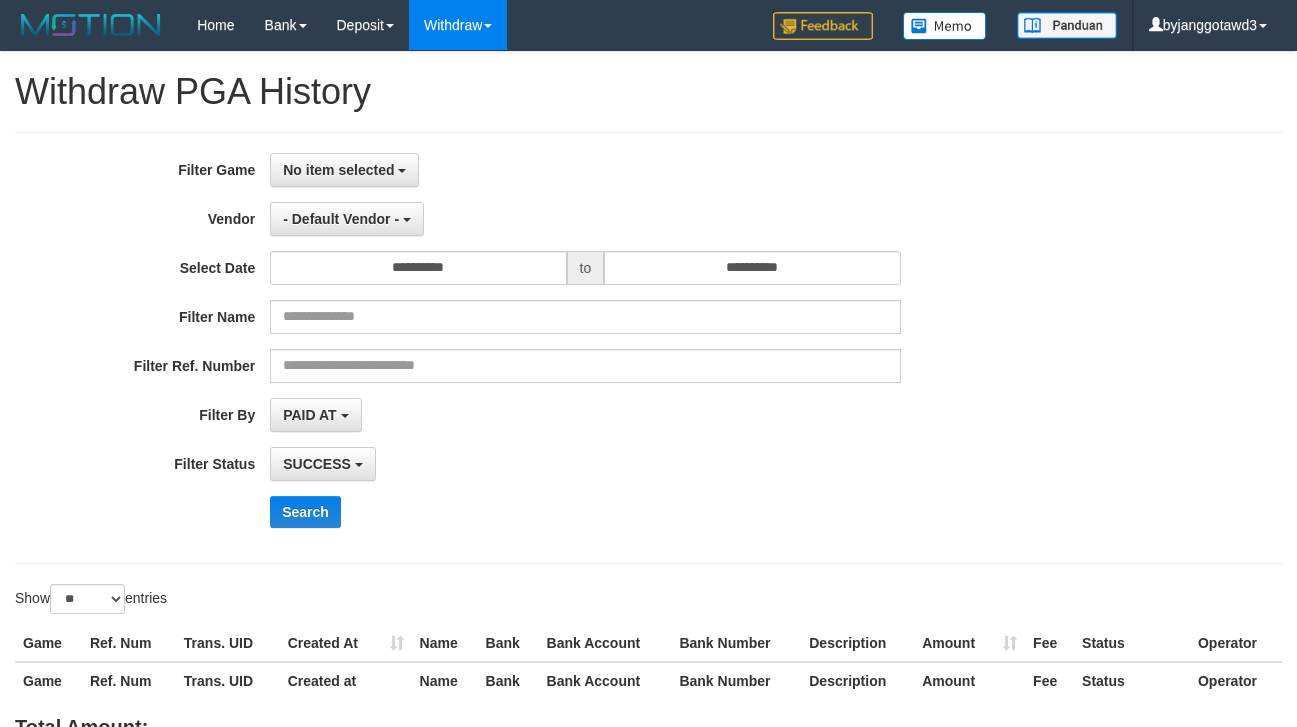 select 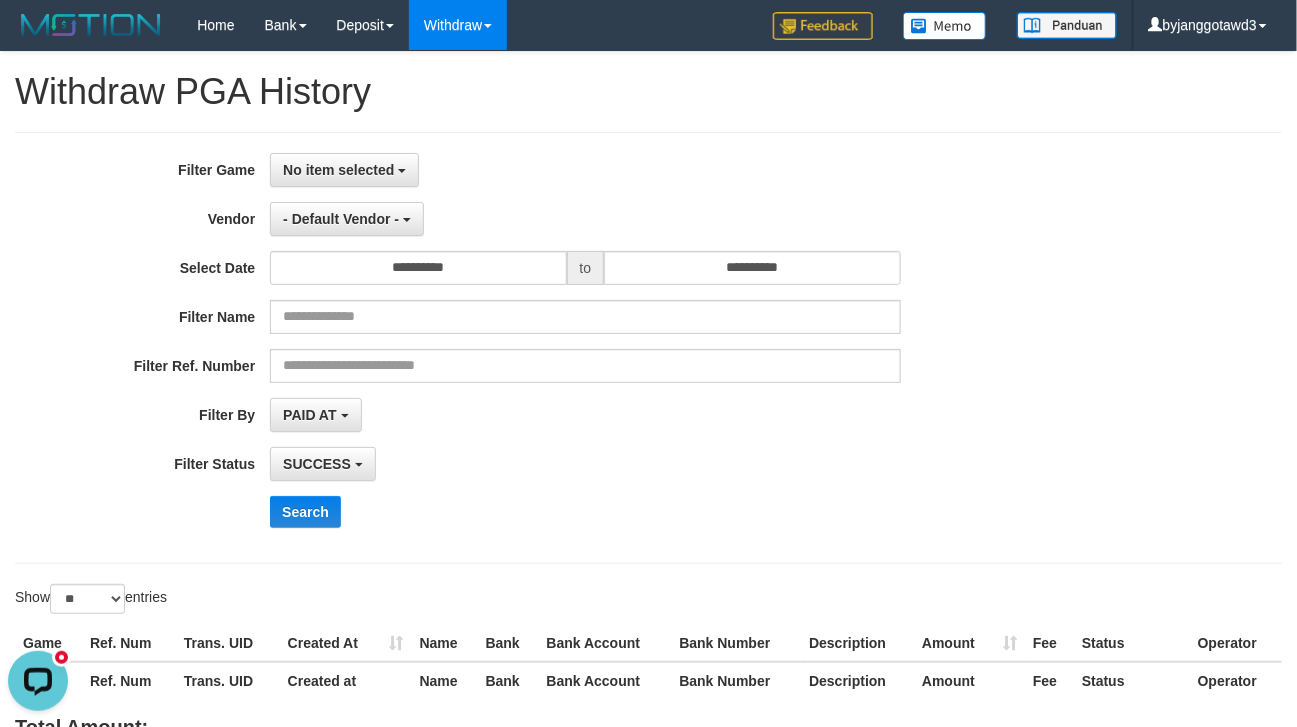 scroll, scrollTop: 0, scrollLeft: 0, axis: both 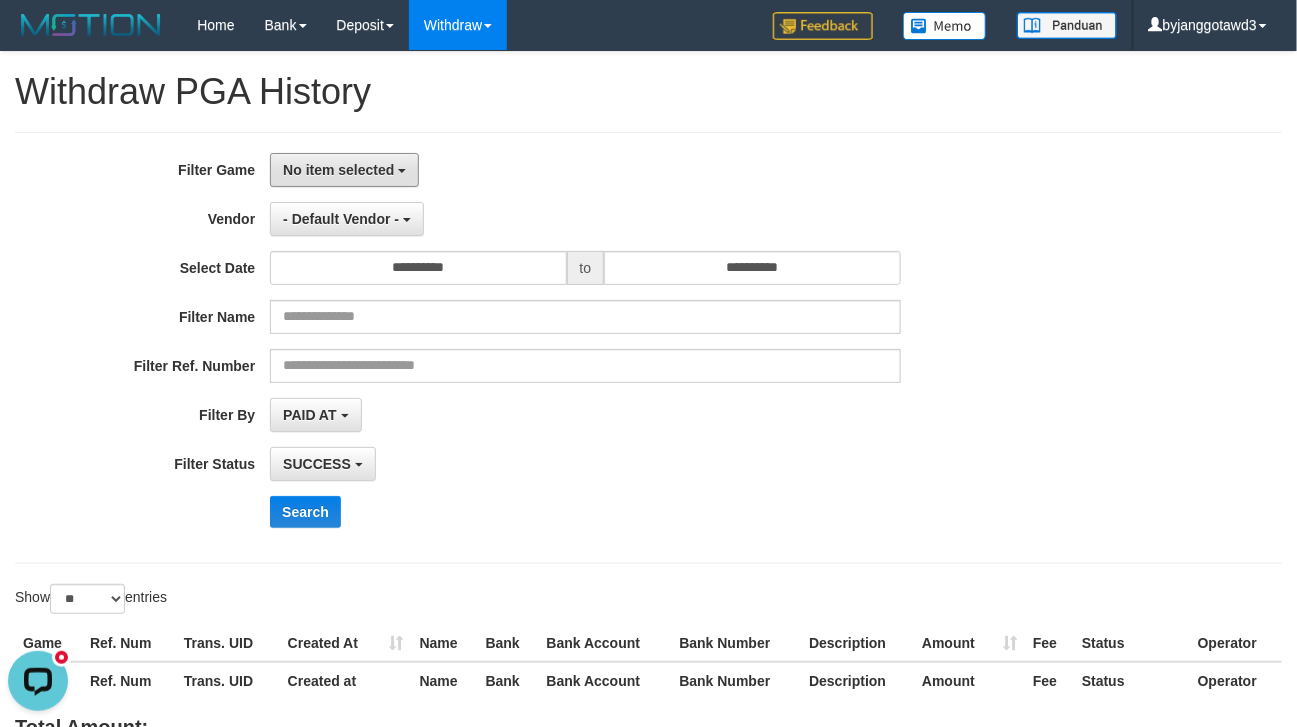 drag, startPoint x: 408, startPoint y: 178, endPoint x: 408, endPoint y: 216, distance: 38 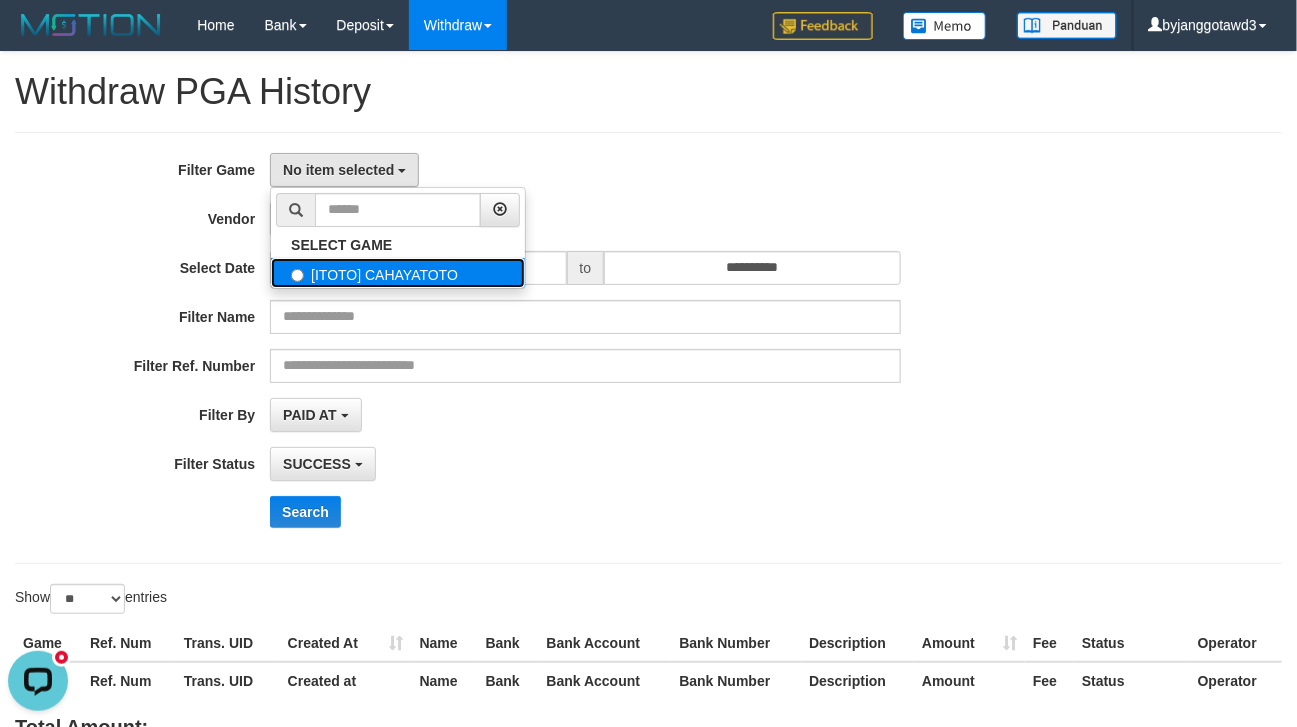 click on "[ITOTO] CAHAYATOTO" at bounding box center (398, 273) 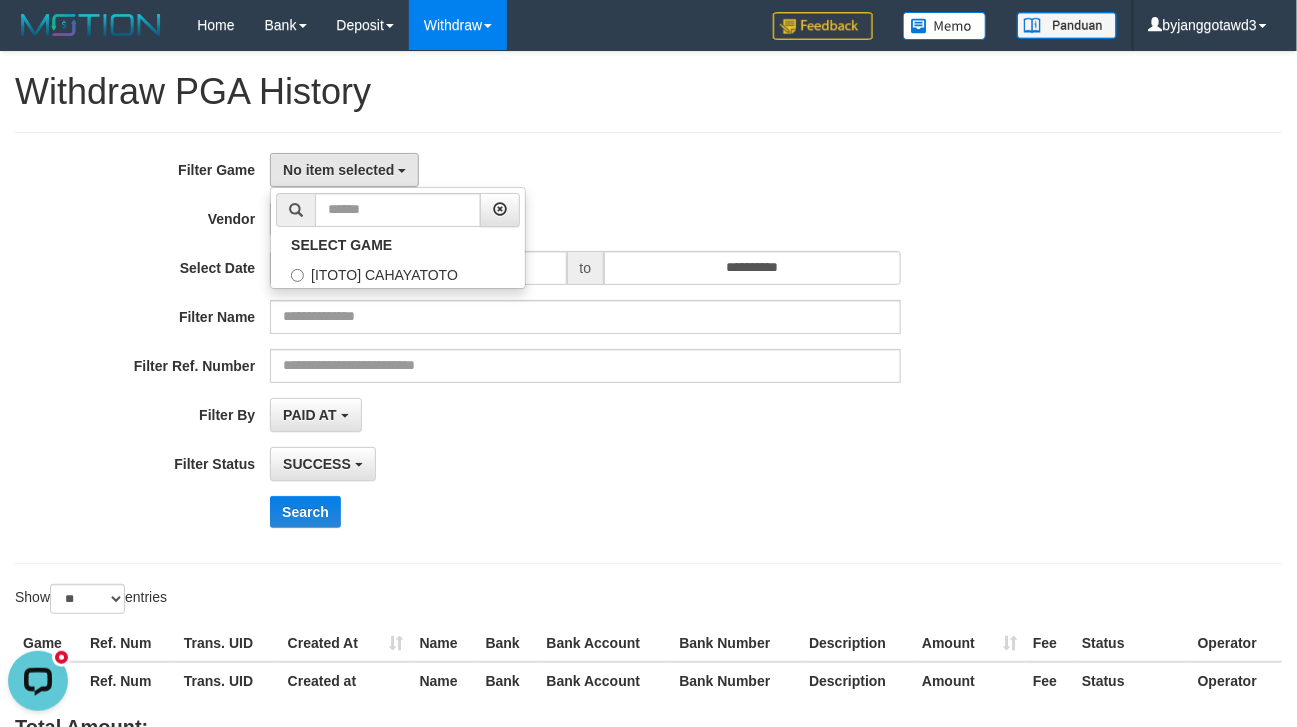 select on "****" 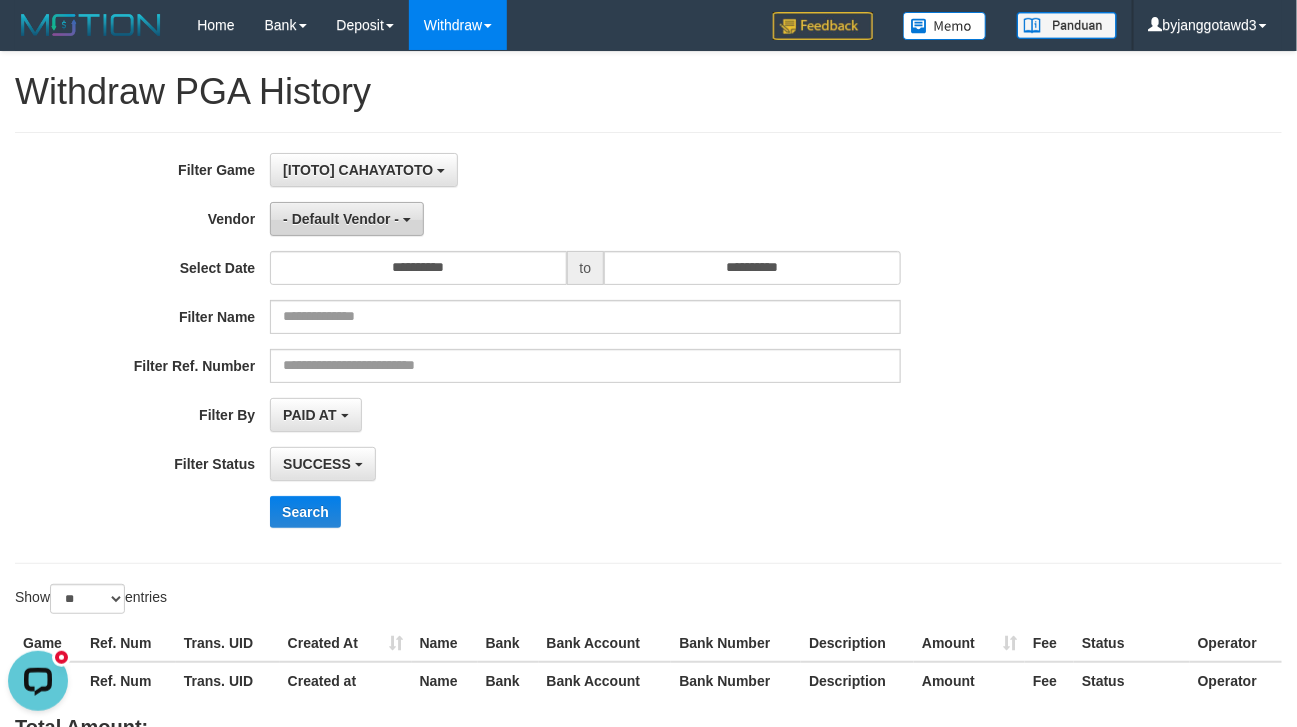 scroll, scrollTop: 18, scrollLeft: 0, axis: vertical 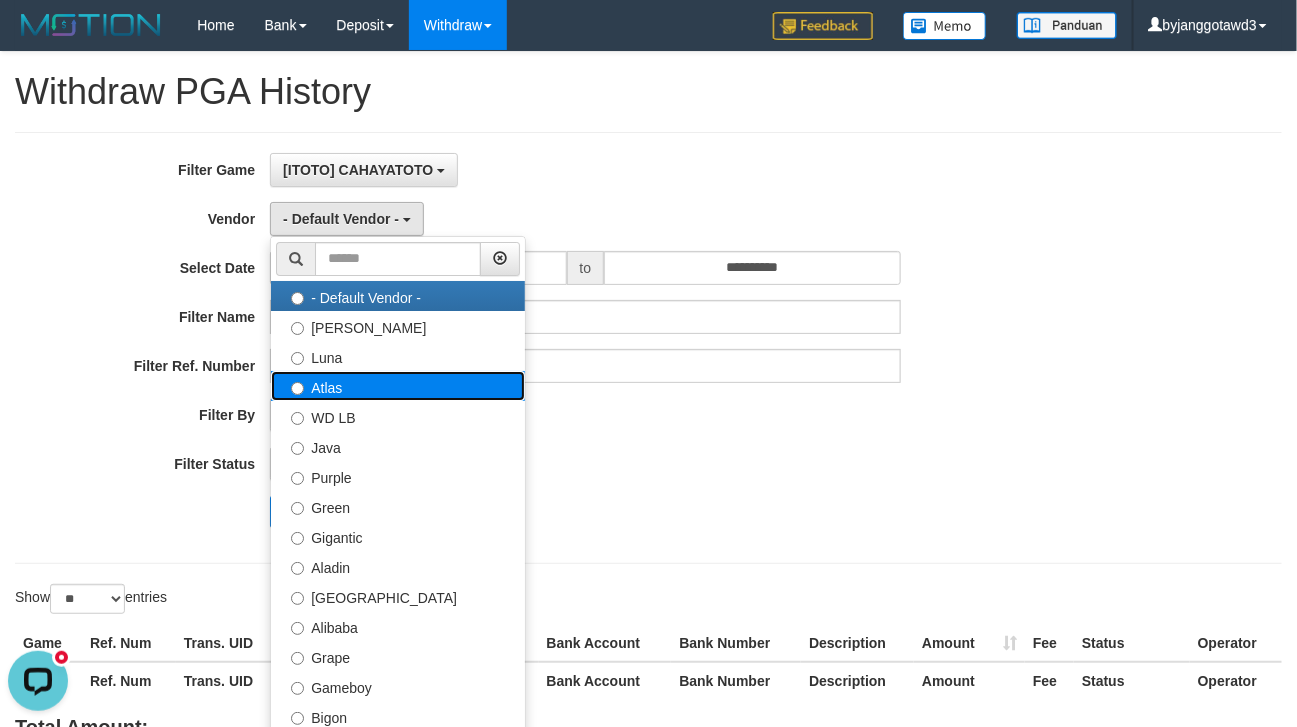click on "Atlas" at bounding box center (398, 386) 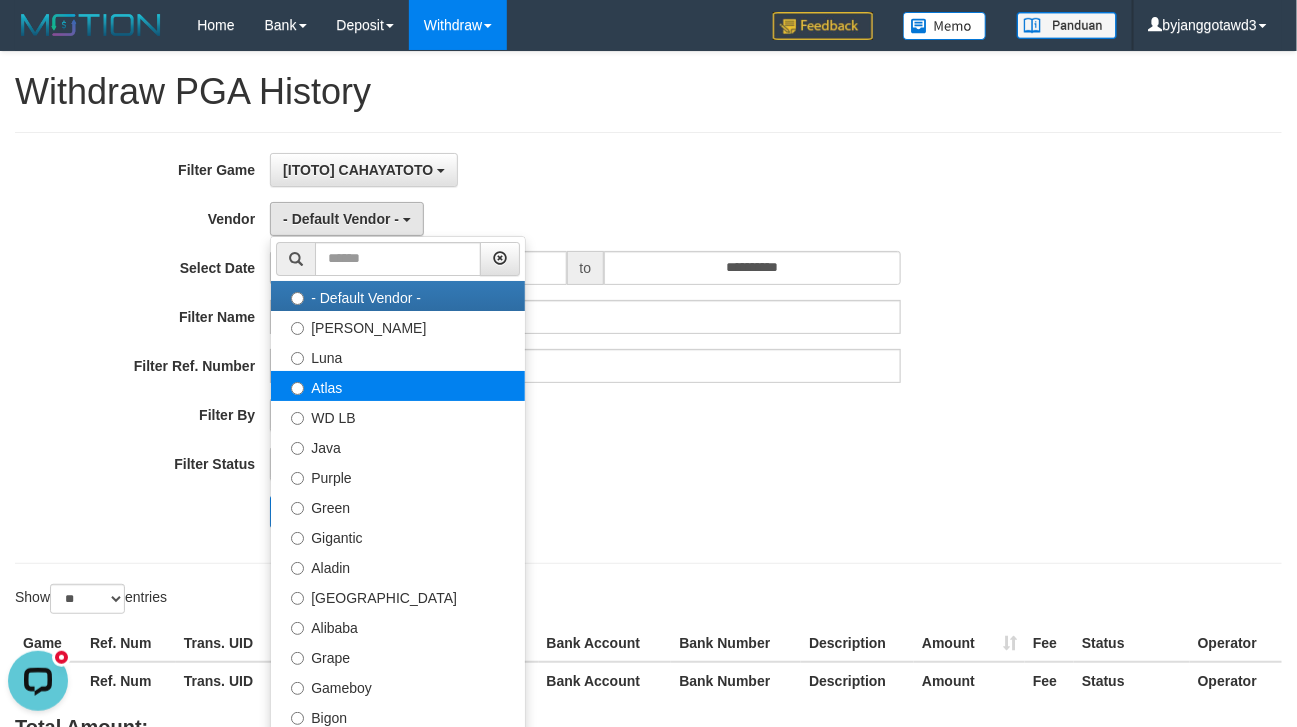 select on "**********" 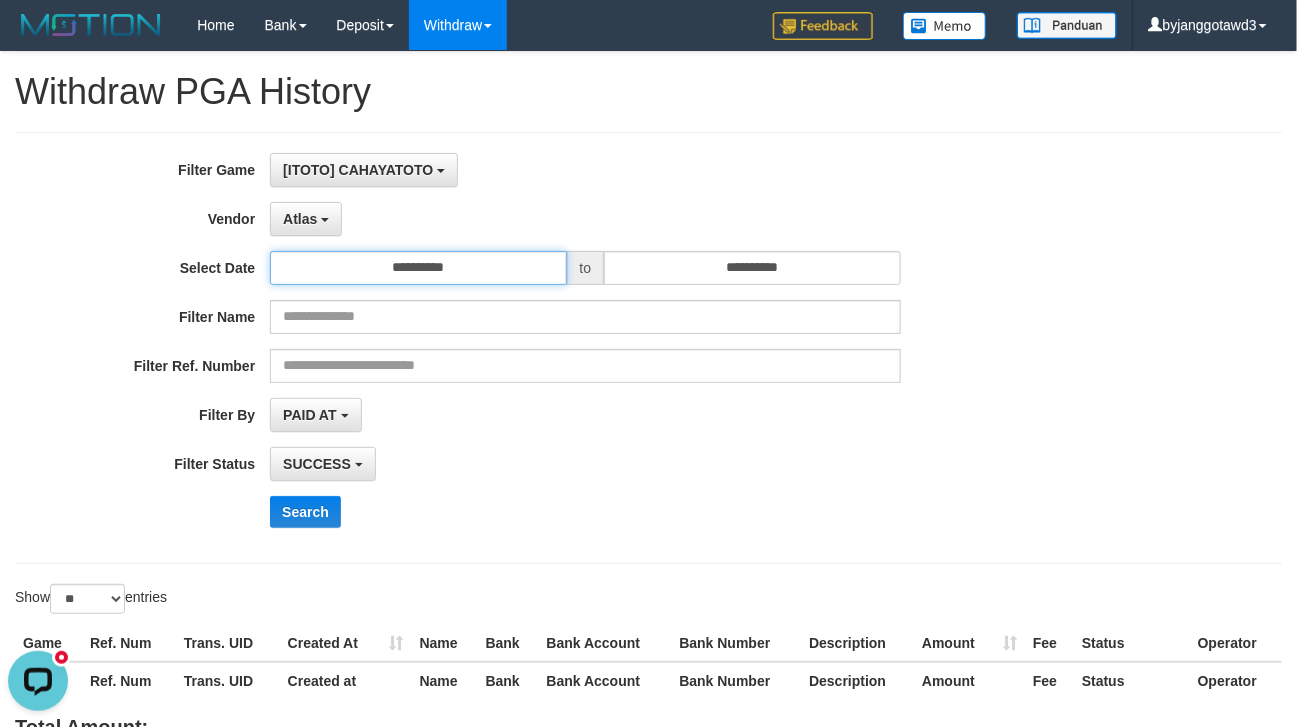 click on "**********" at bounding box center [418, 268] 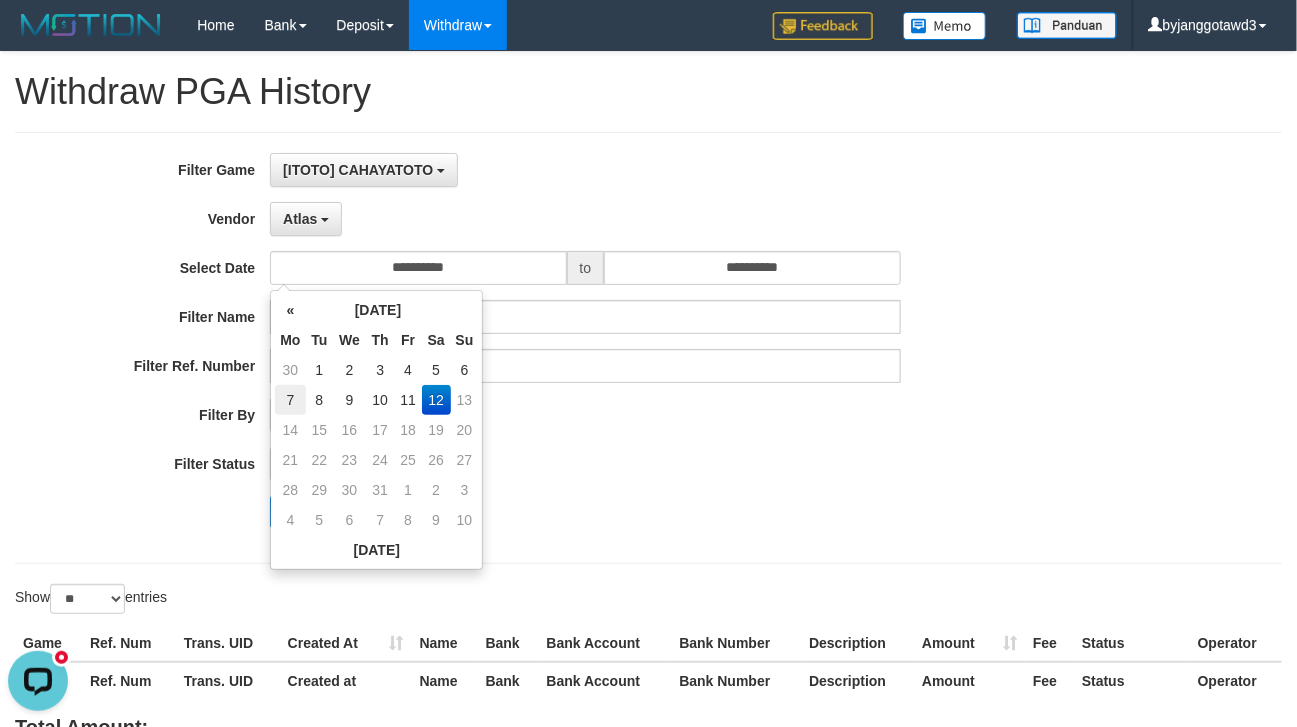 click on "7" at bounding box center (290, 400) 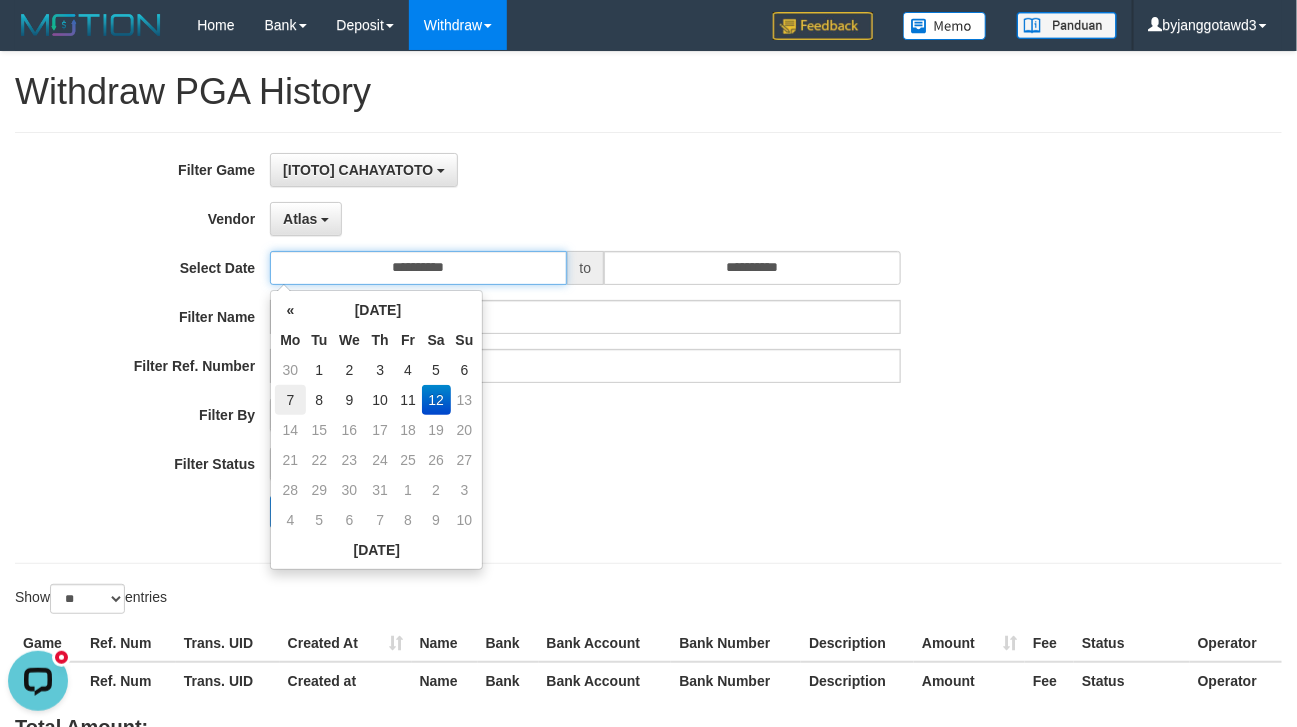 type on "**********" 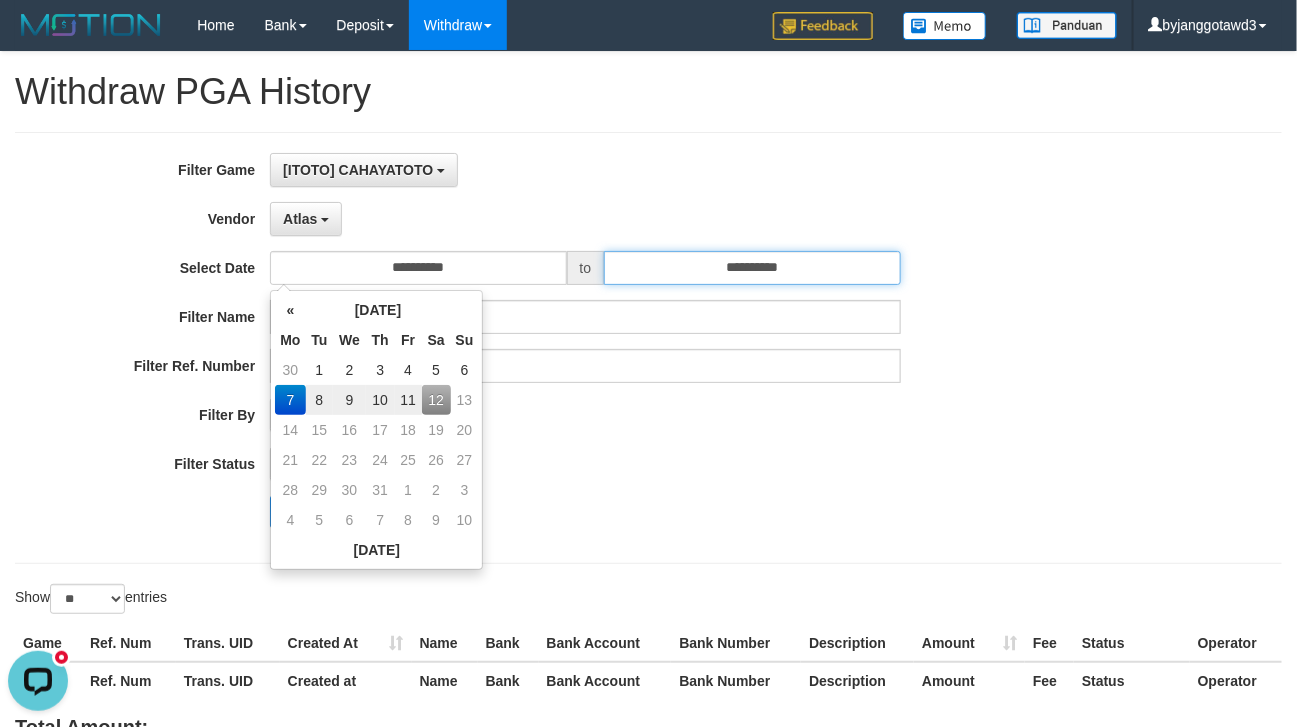click on "**********" at bounding box center (752, 268) 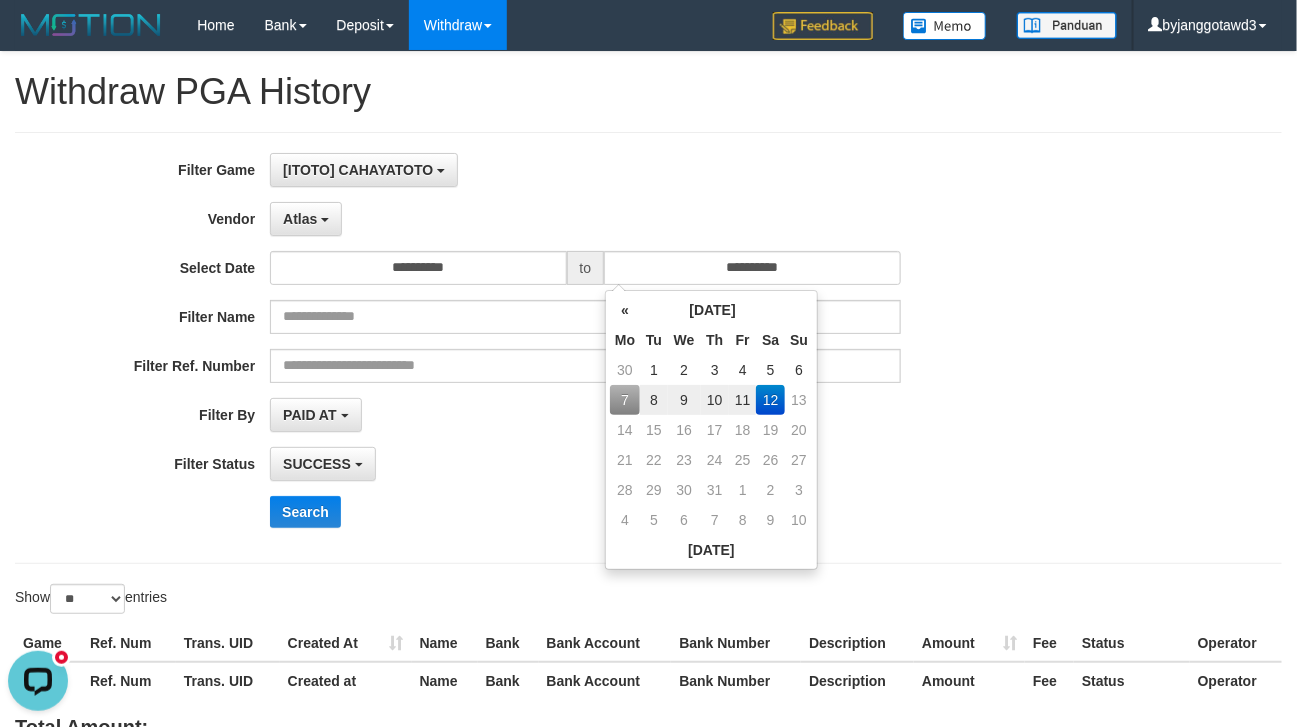 click on "12" at bounding box center [770, 400] 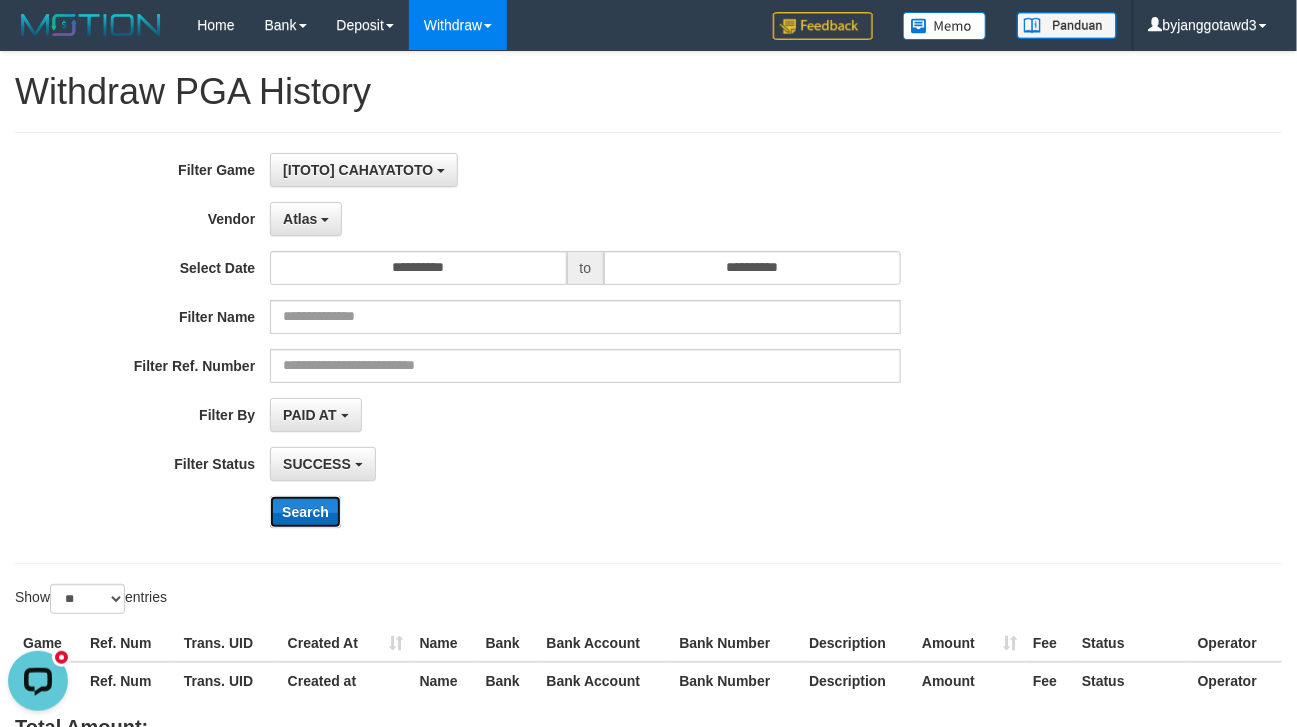 click on "Search" at bounding box center (305, 512) 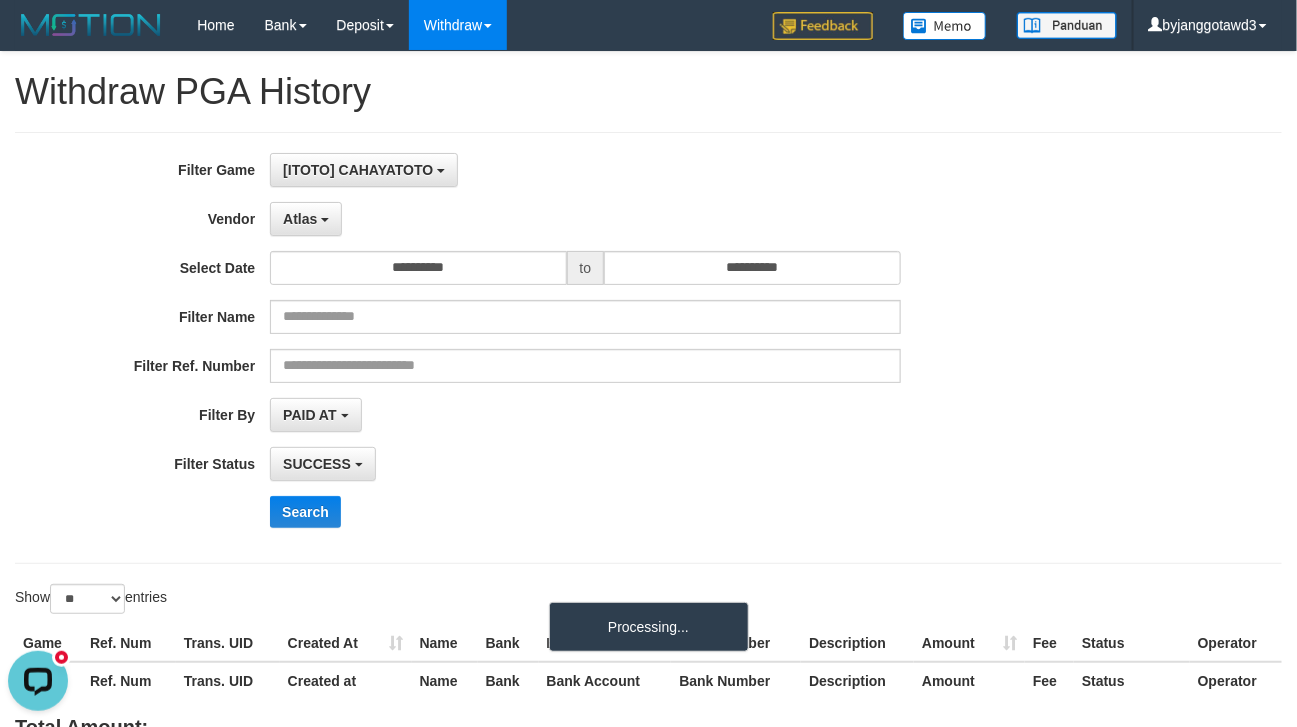 click on "**********" at bounding box center (540, 348) 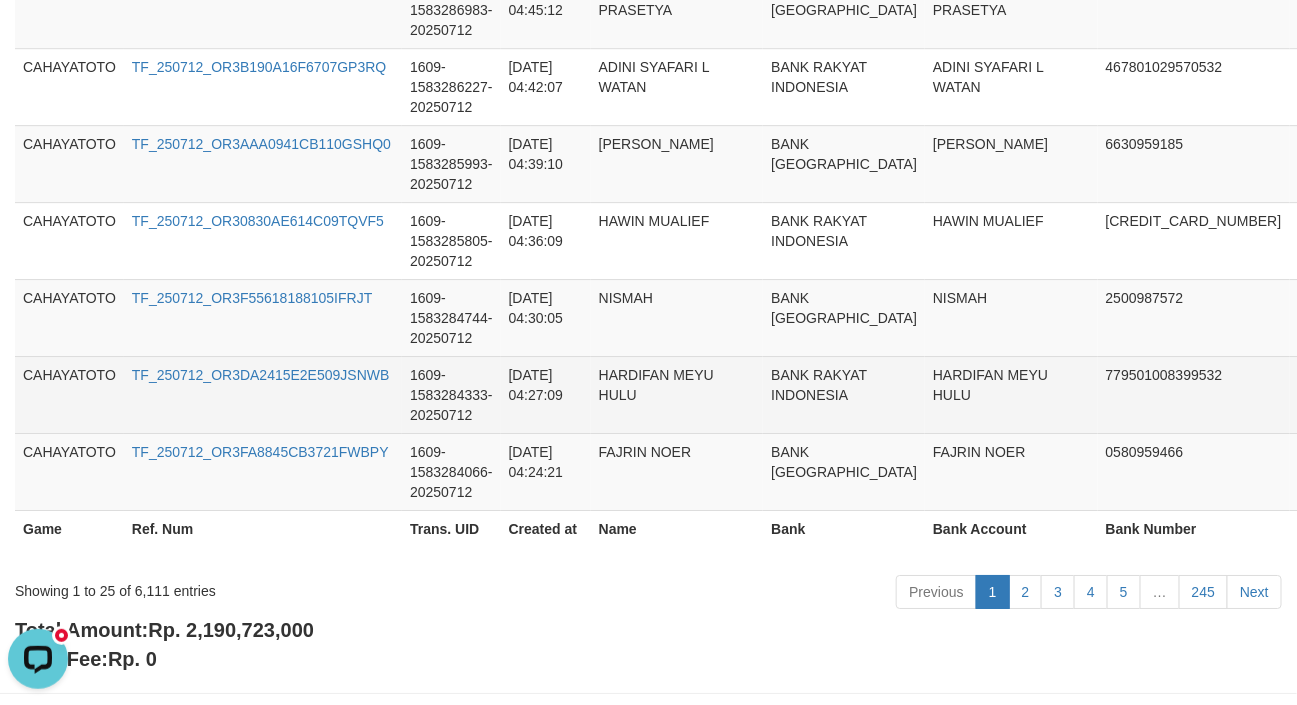 scroll, scrollTop: 2193, scrollLeft: 0, axis: vertical 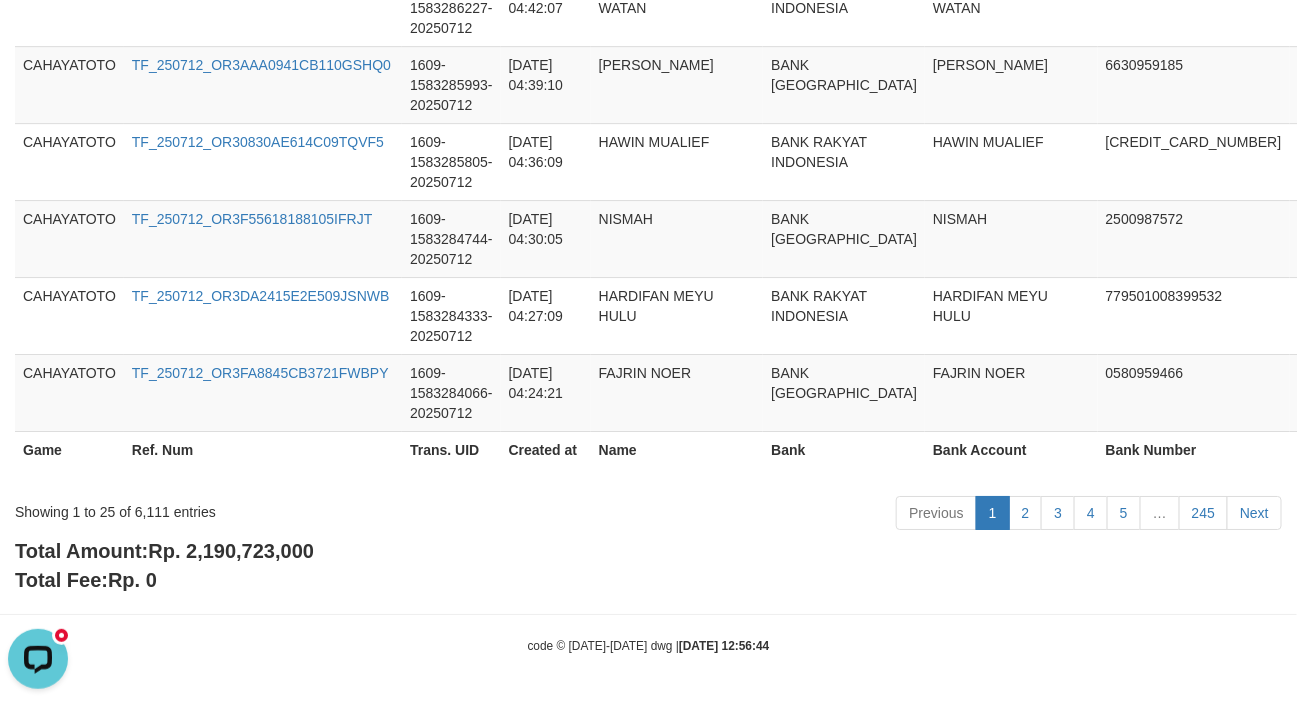 click on "Rp. 2,190,723,000" at bounding box center [231, 551] 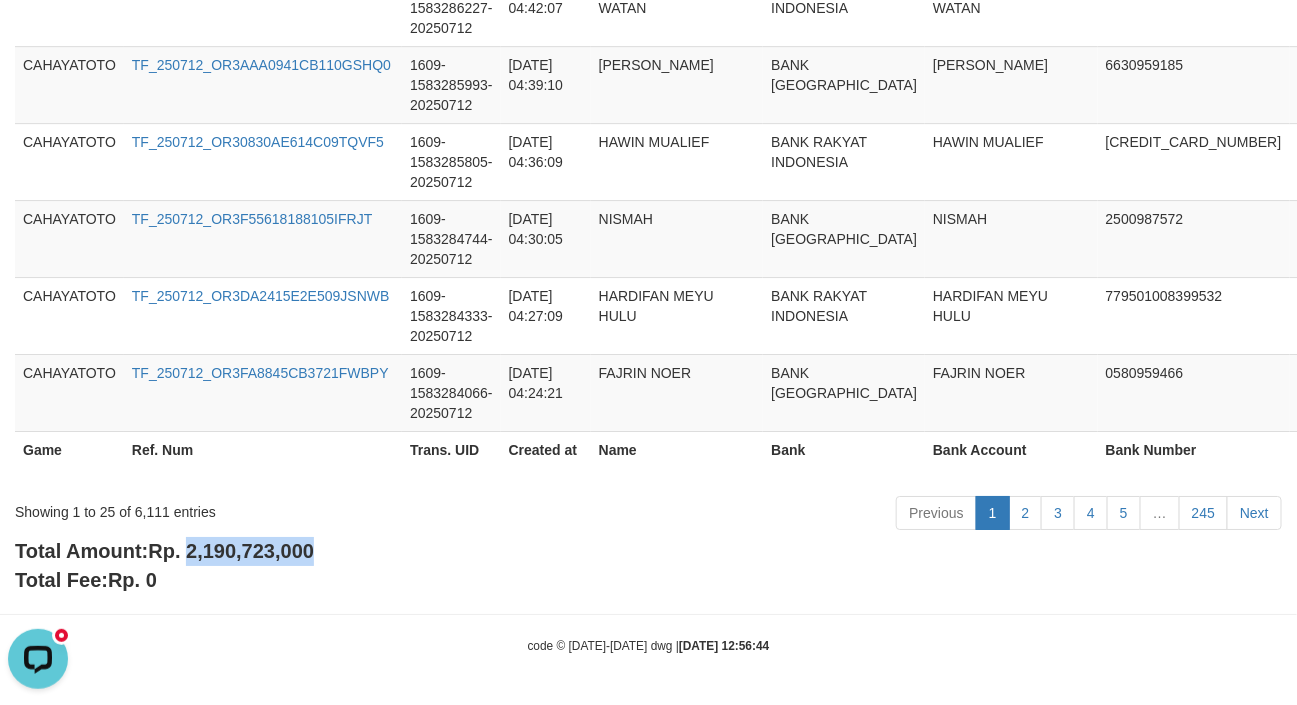 click on "Rp. 2,190,723,000" at bounding box center [231, 551] 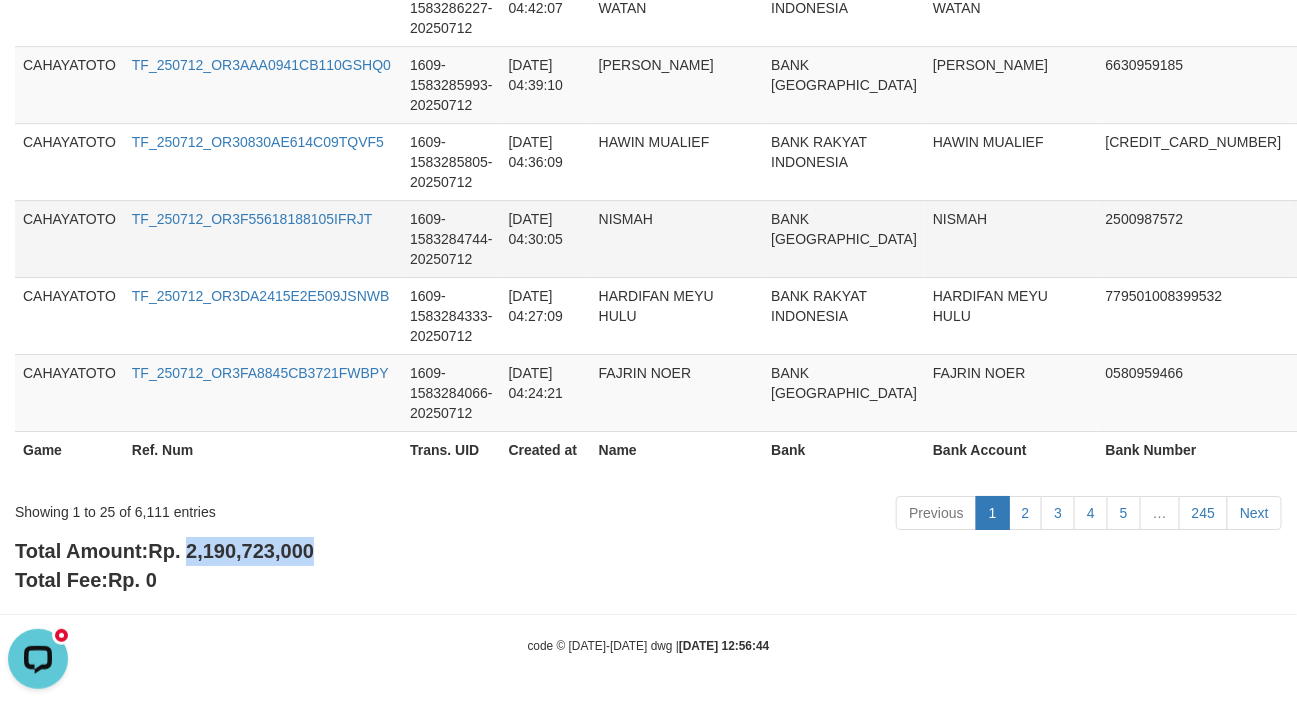 copy on "2,190,723,000" 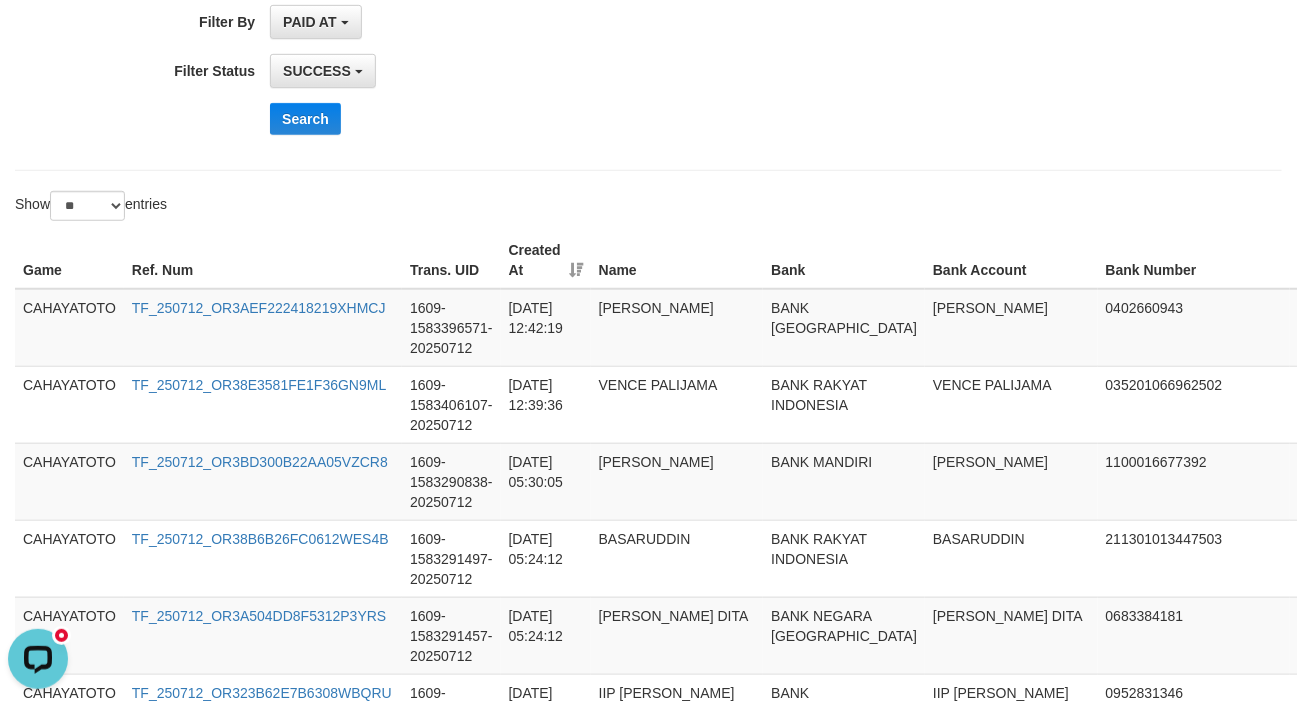 scroll, scrollTop: 0, scrollLeft: 0, axis: both 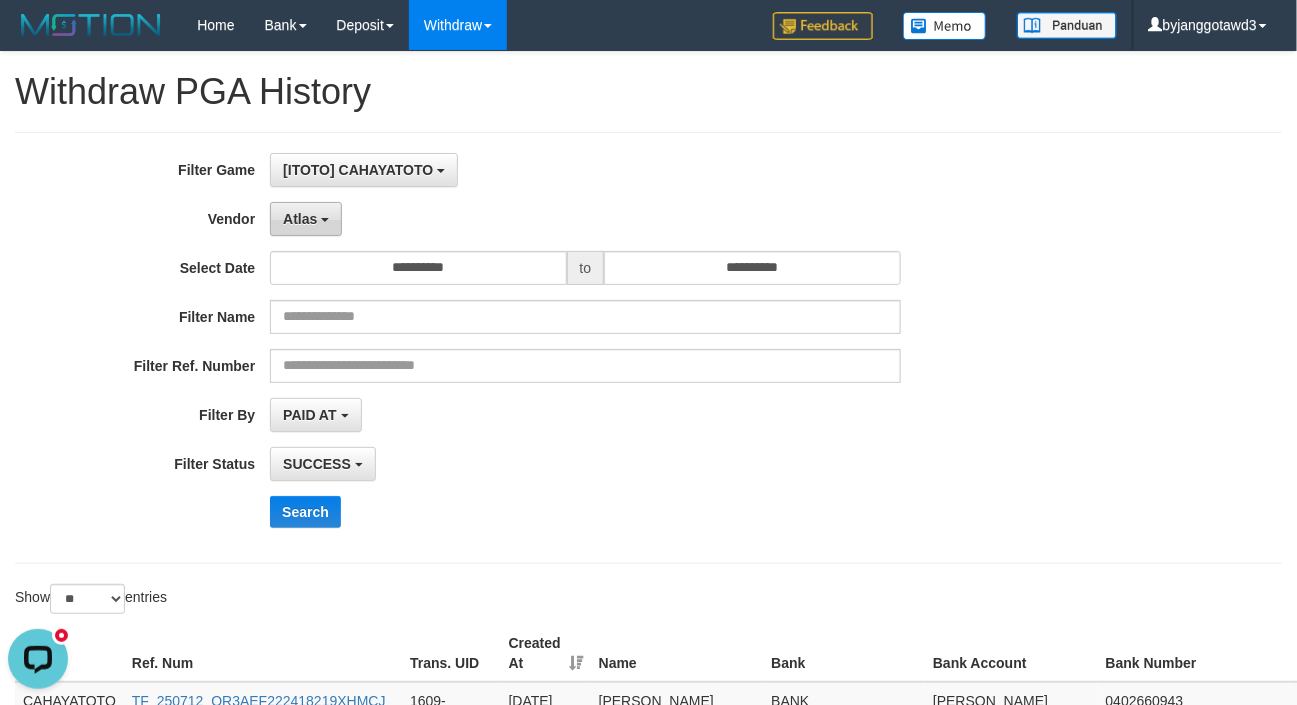 click on "Atlas" at bounding box center (306, 219) 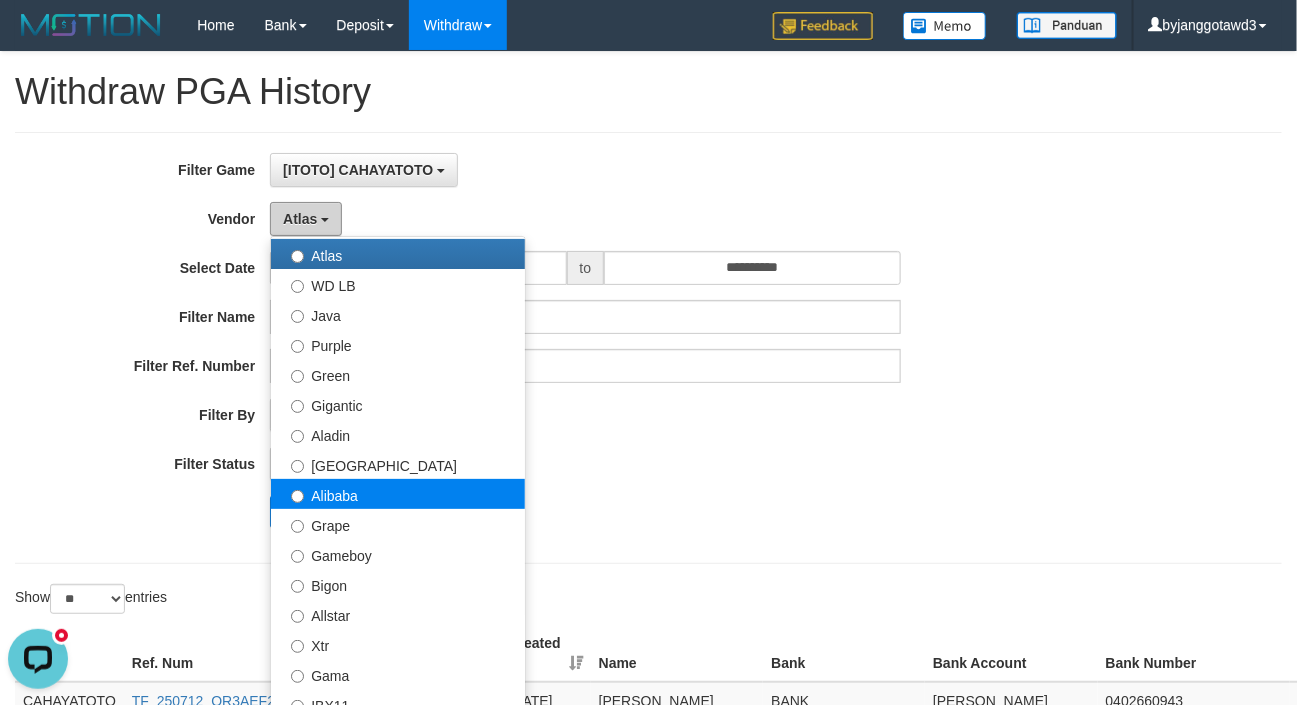 scroll, scrollTop: 199, scrollLeft: 0, axis: vertical 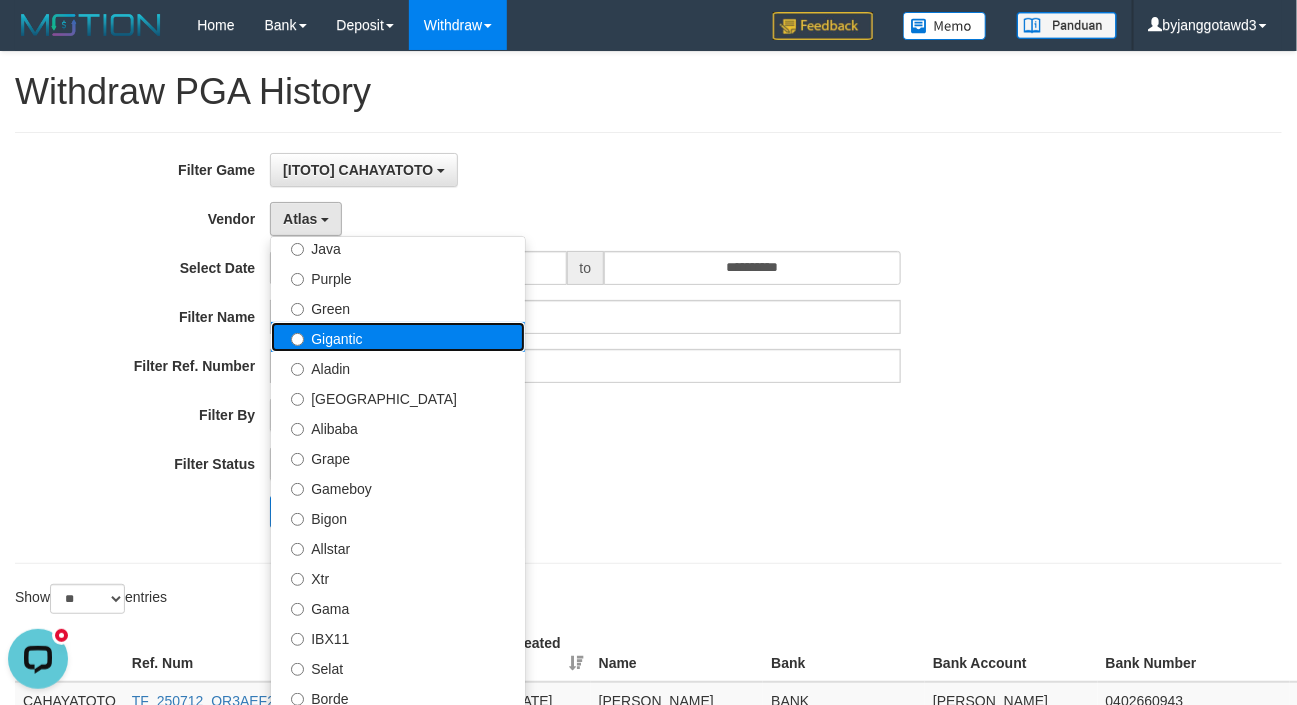 click on "Gigantic" at bounding box center [398, 337] 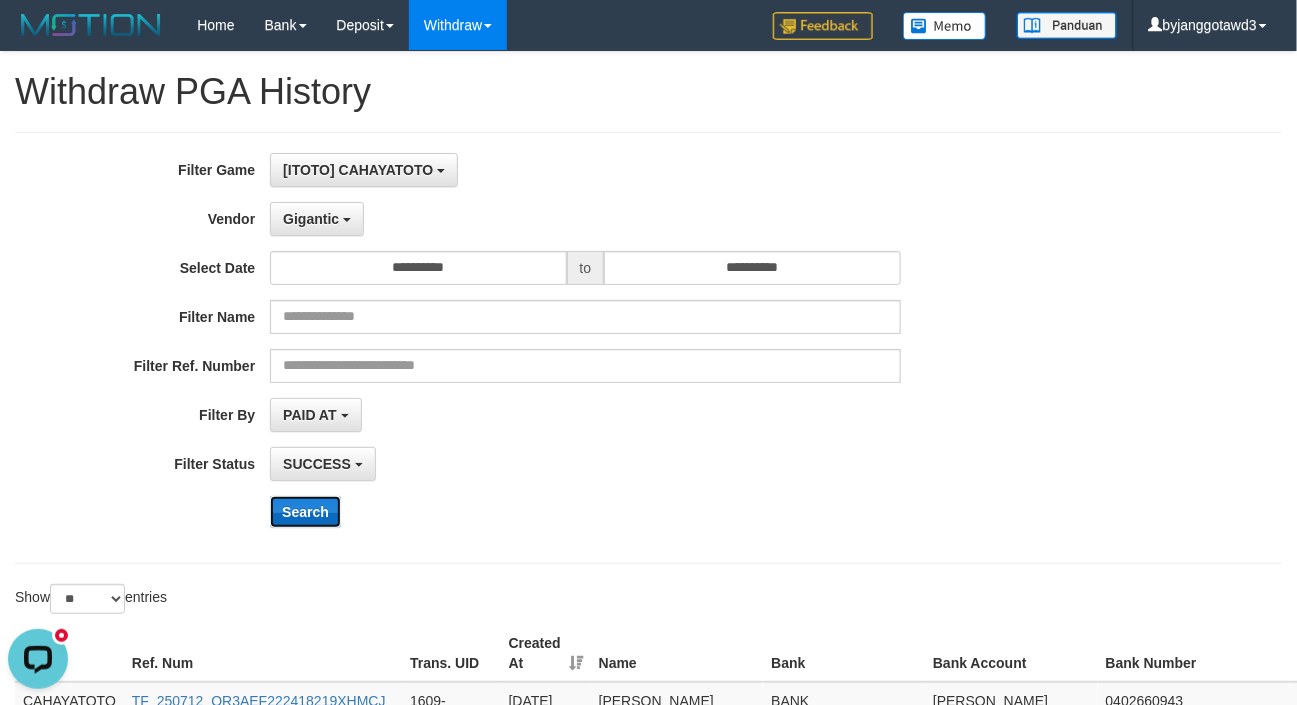 click on "Search" at bounding box center (305, 512) 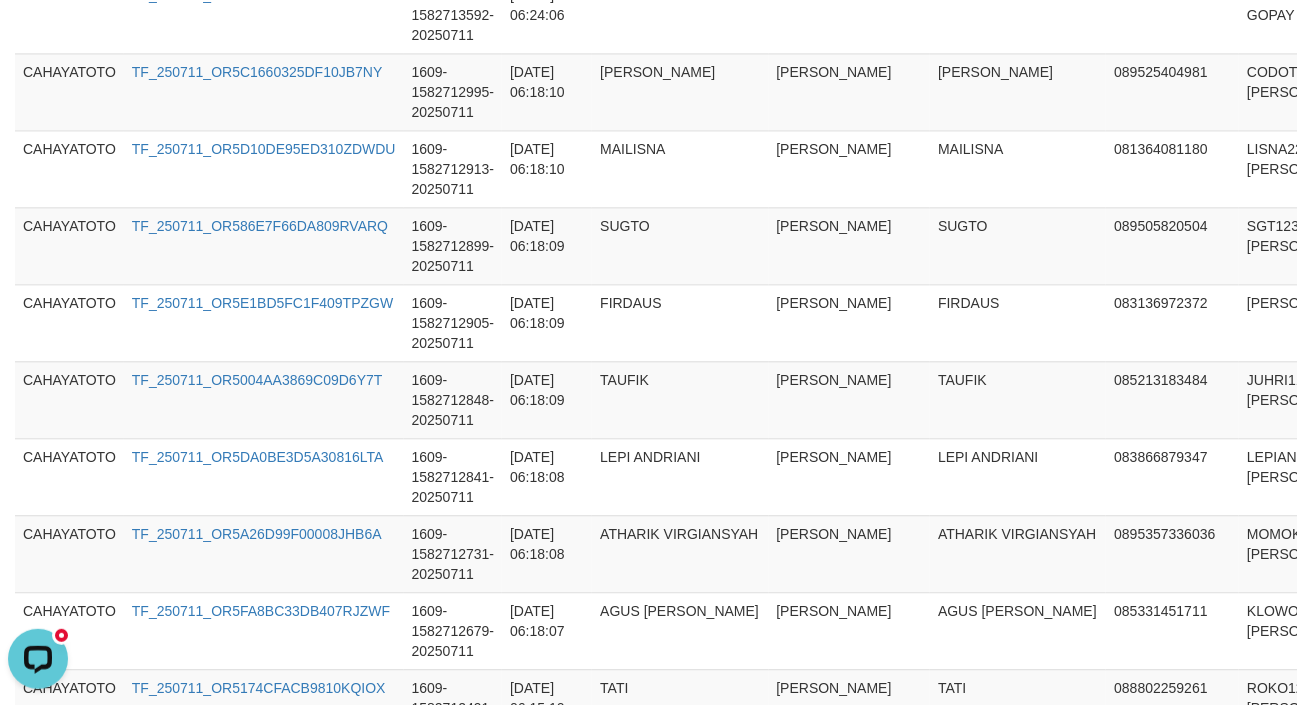 scroll, scrollTop: 2193, scrollLeft: 0, axis: vertical 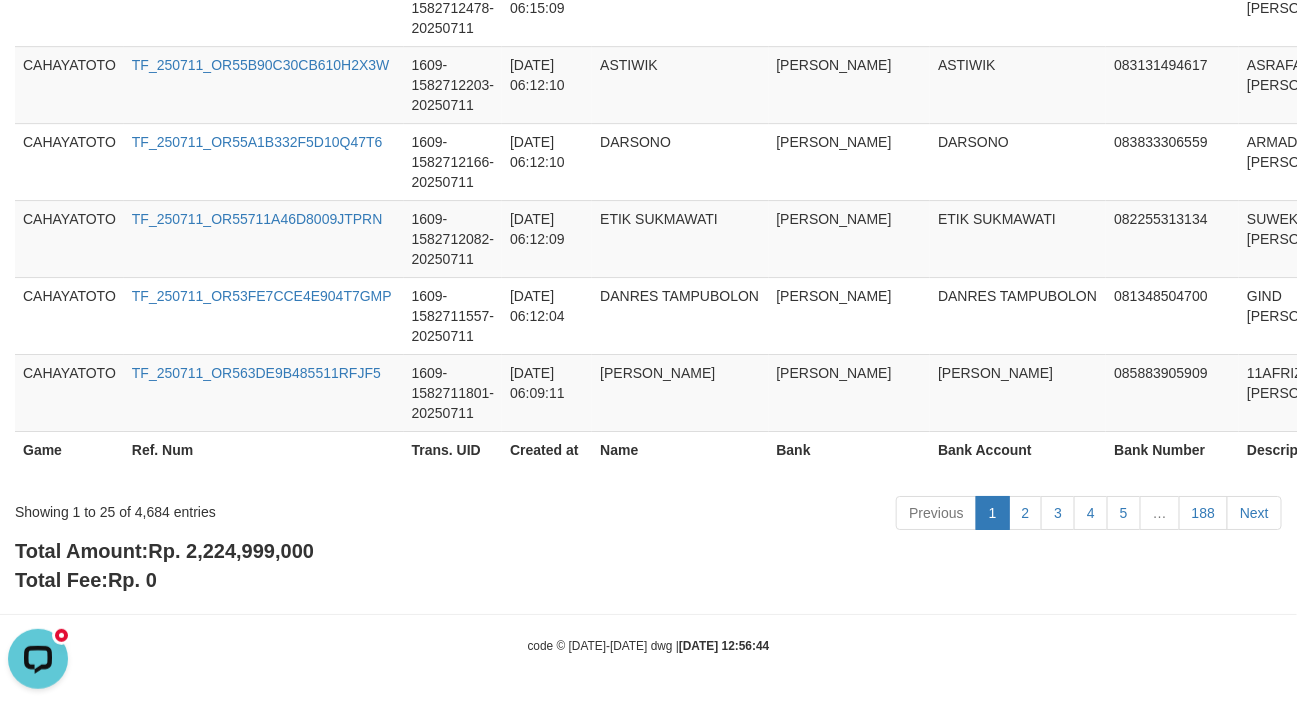 click on "Rp. 2,224,999,000" at bounding box center (231, 551) 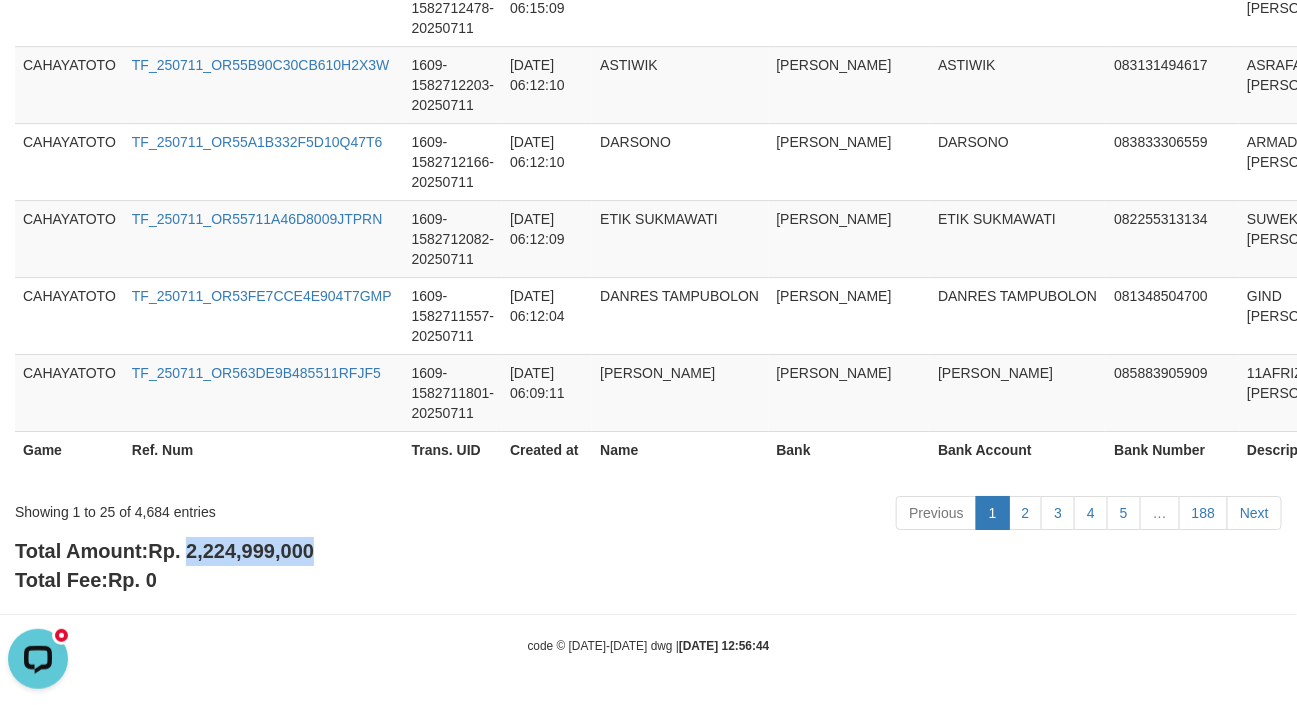 click on "Rp. 2,224,999,000" at bounding box center (231, 551) 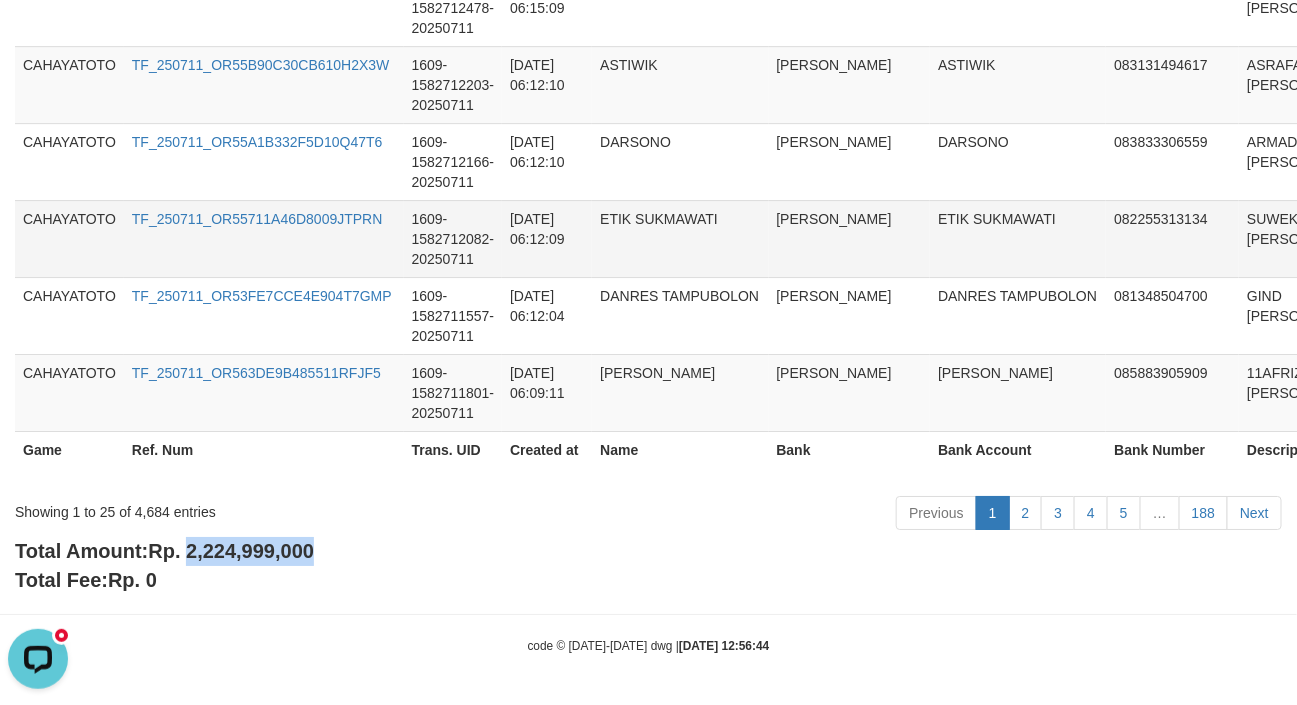 copy on "2,224,999,000" 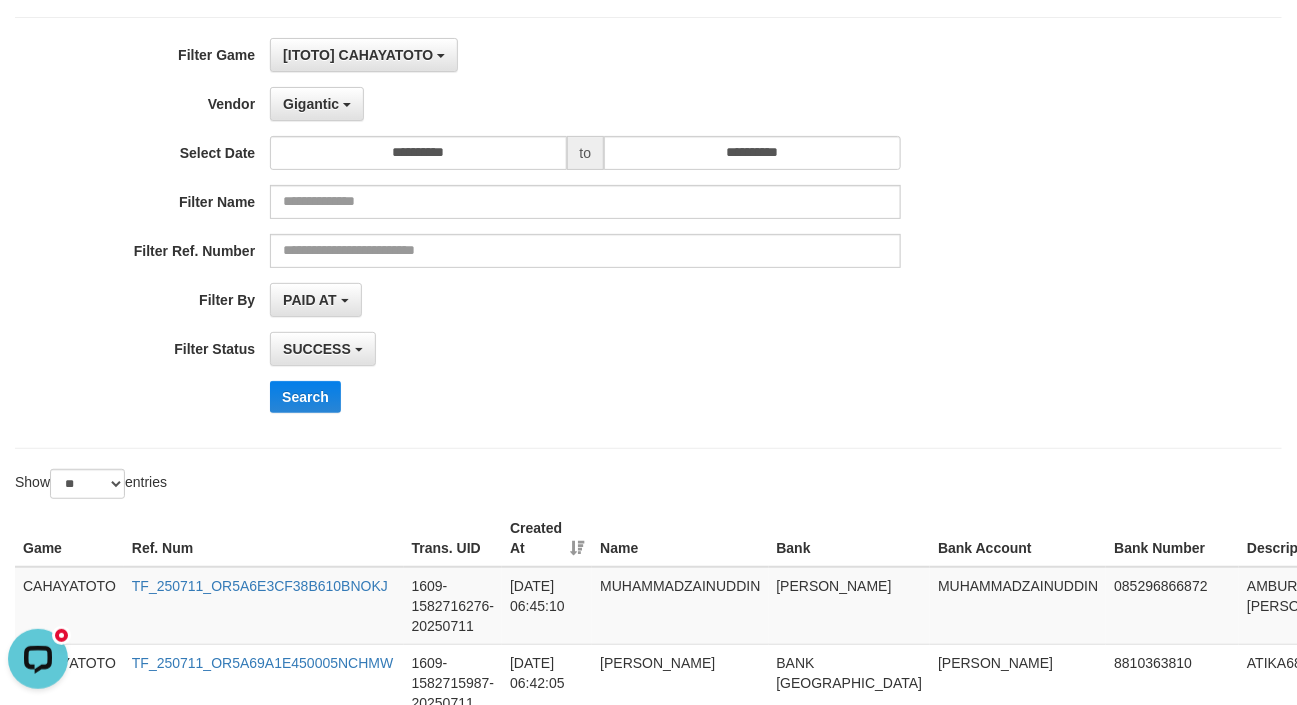 scroll, scrollTop: 0, scrollLeft: 0, axis: both 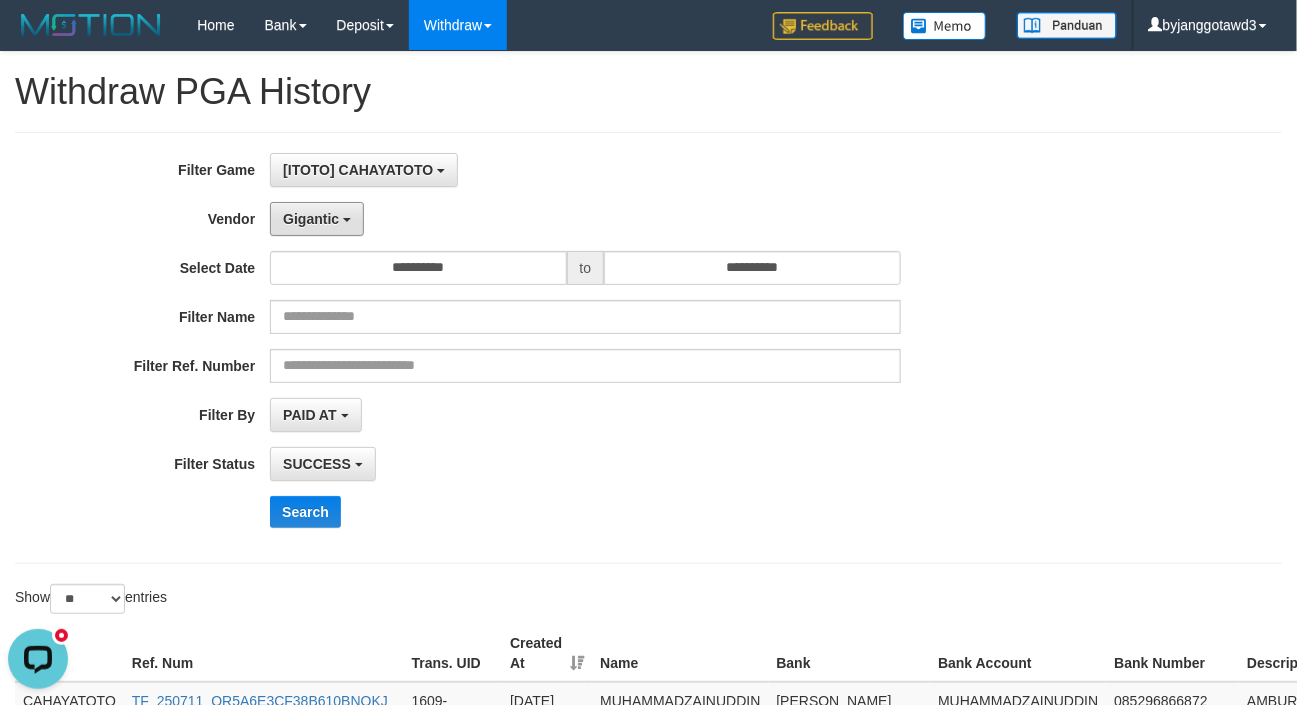 drag, startPoint x: 337, startPoint y: 228, endPoint x: 432, endPoint y: 327, distance: 137.20787 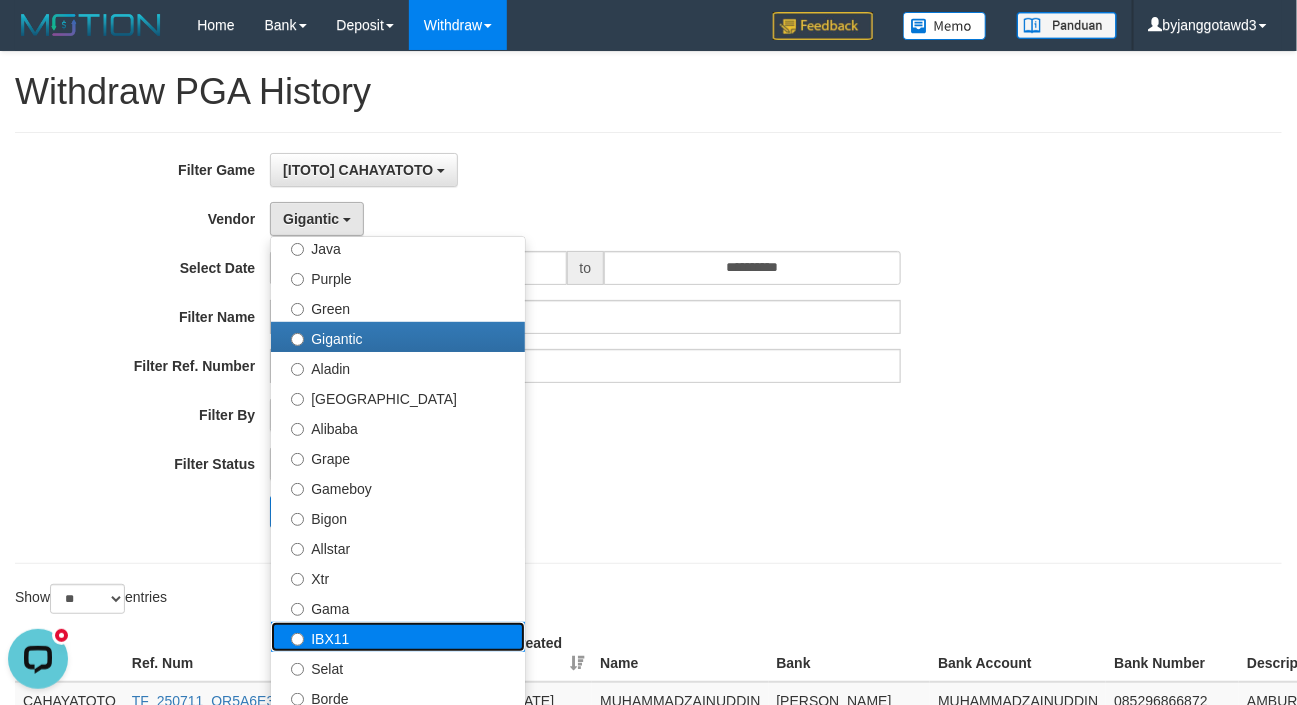 drag, startPoint x: 354, startPoint y: 637, endPoint x: 360, endPoint y: 609, distance: 28.635643 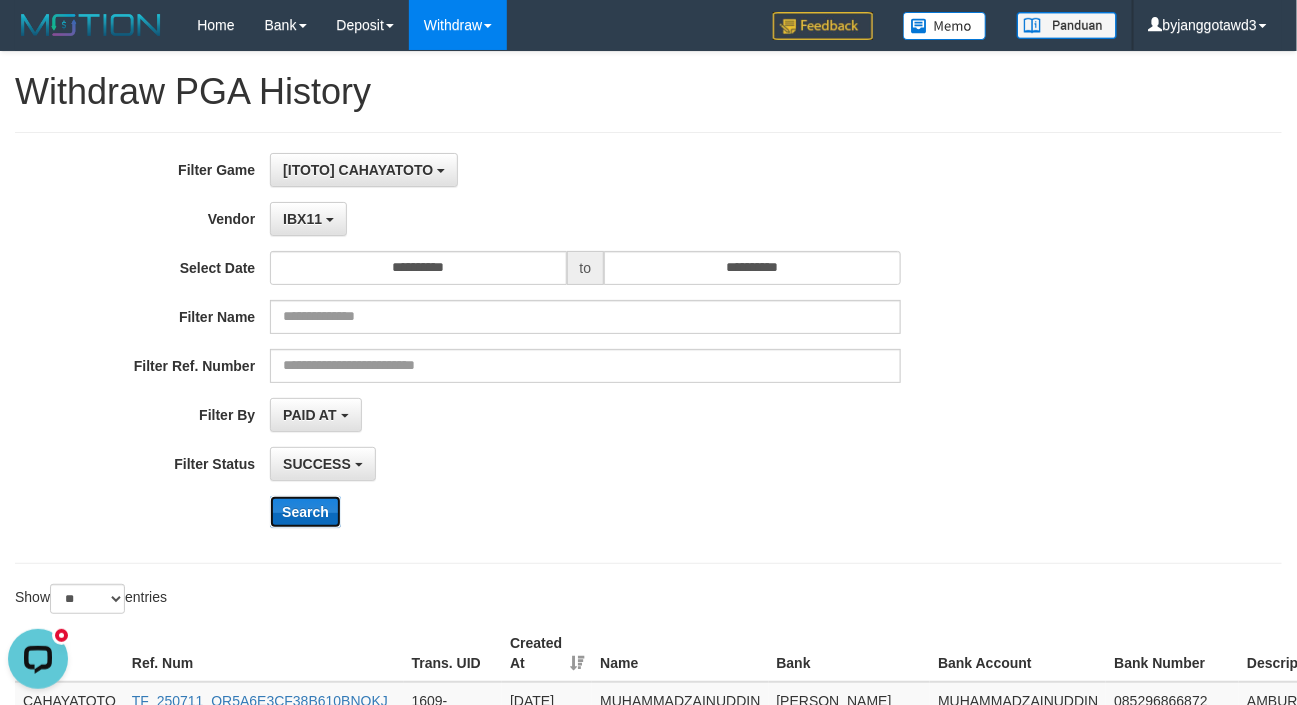 click on "Search" at bounding box center (305, 512) 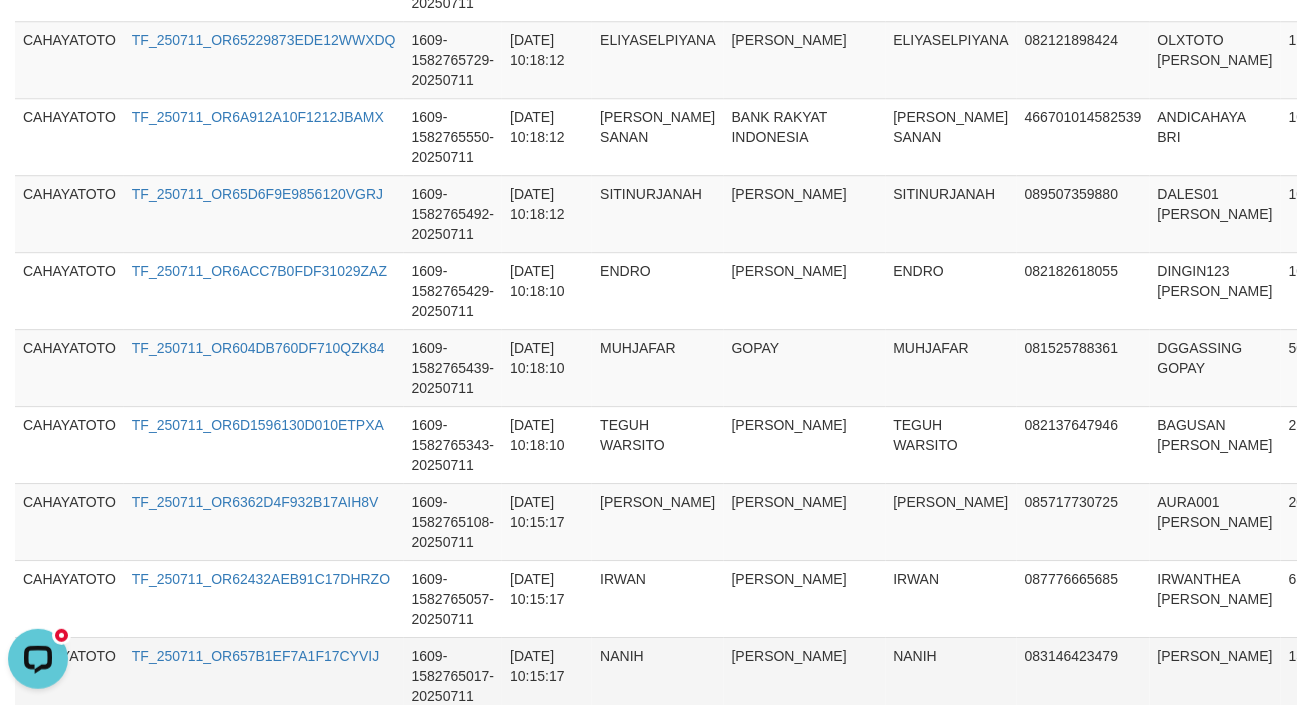scroll, scrollTop: 2193, scrollLeft: 0, axis: vertical 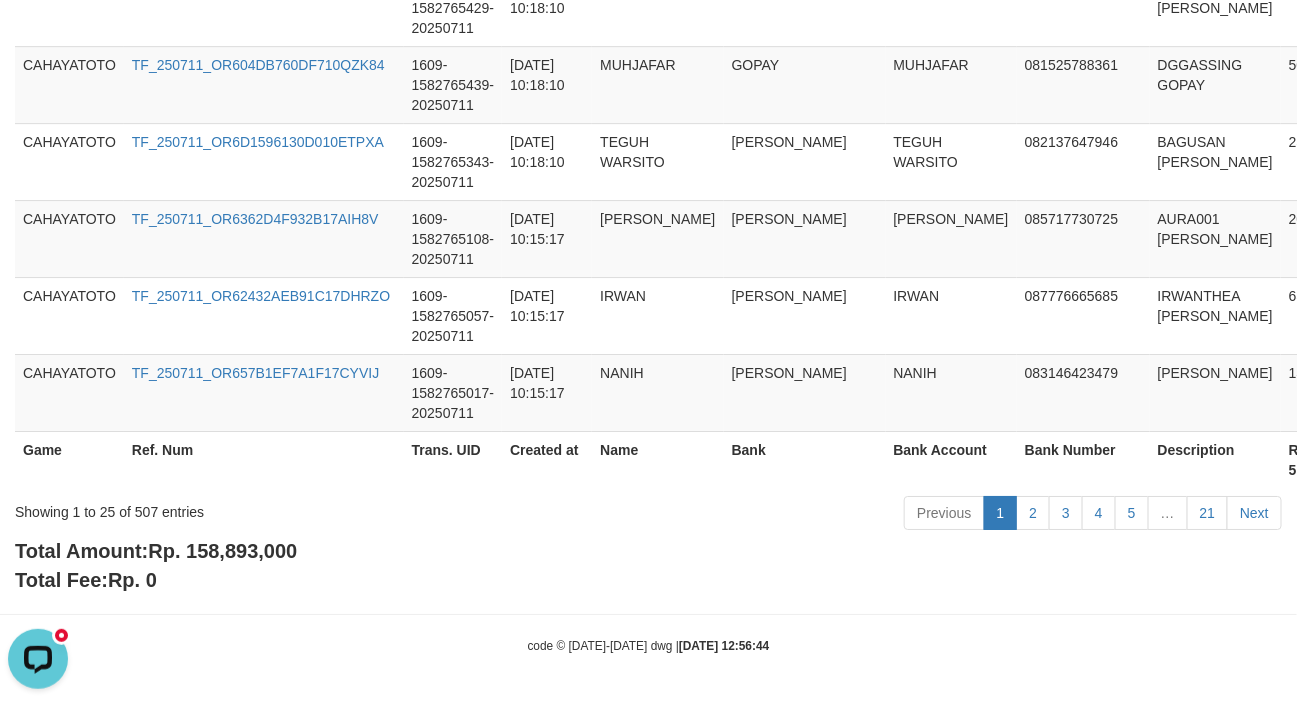 click on "Rp. 158,893,000" at bounding box center [222, 551] 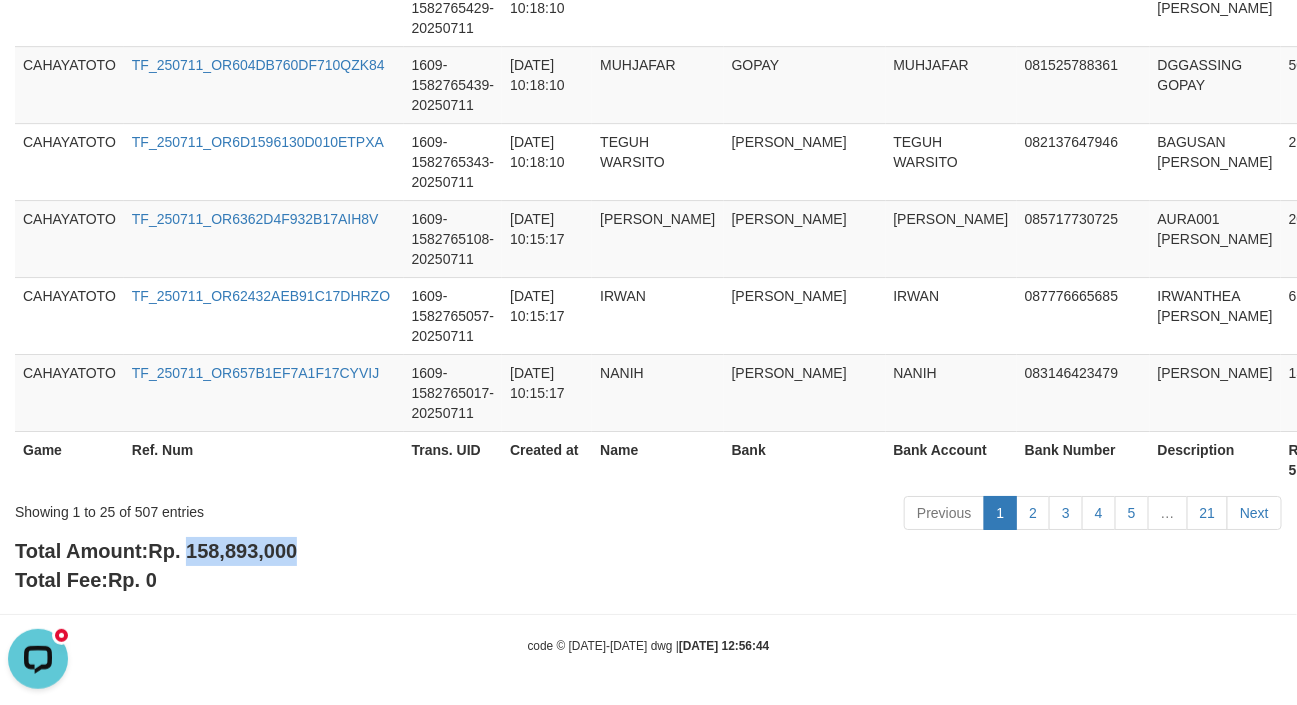 click on "Rp. 158,893,000" at bounding box center [222, 551] 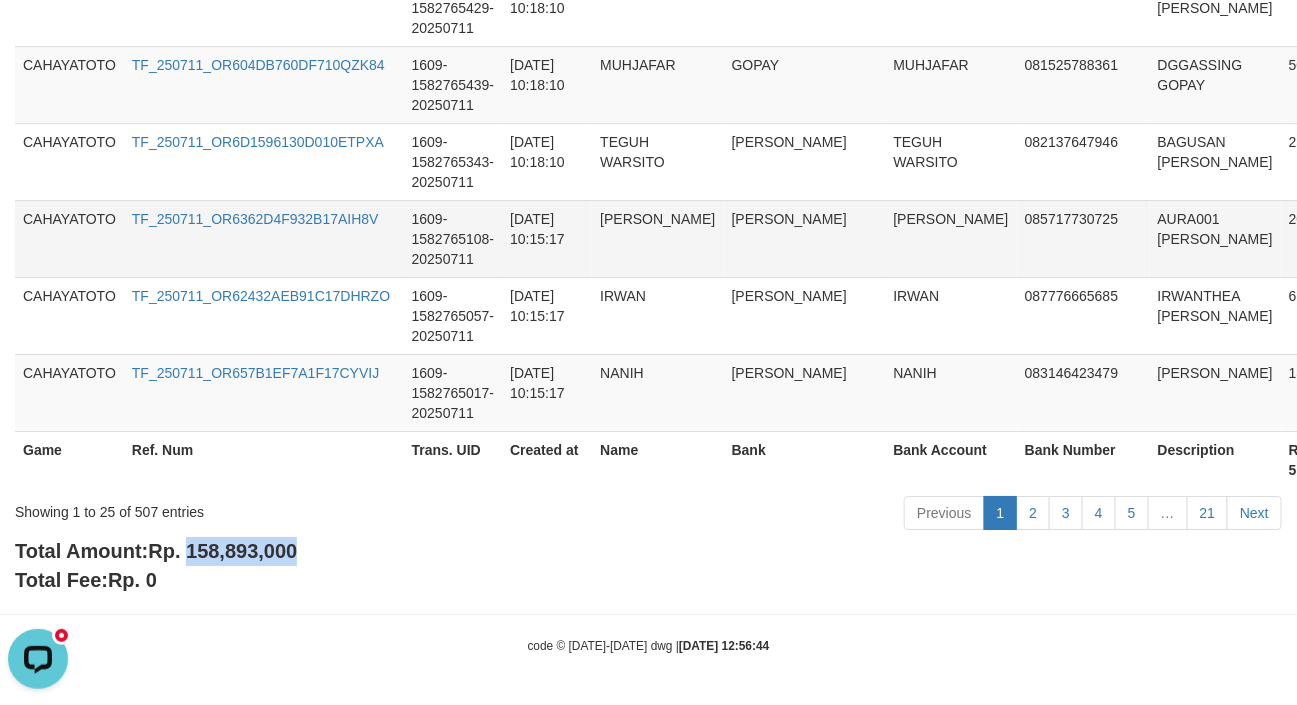 copy on "158,893,000" 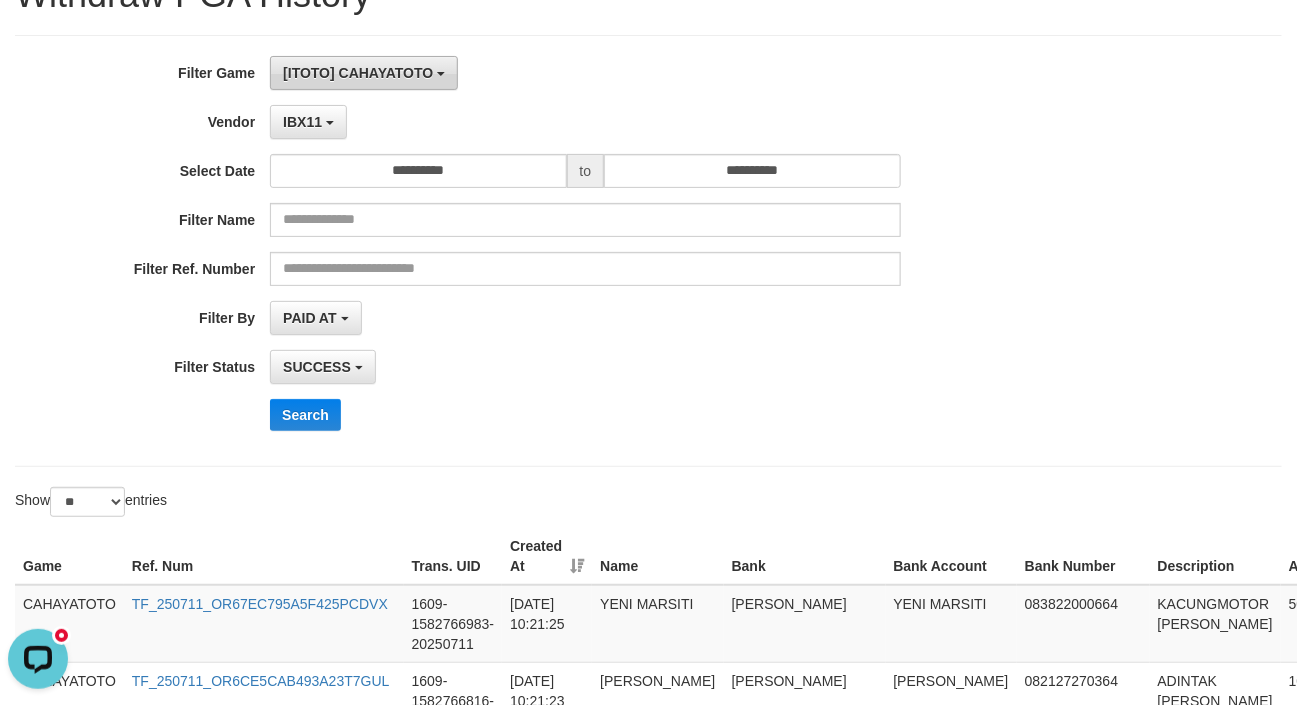 scroll, scrollTop: 0, scrollLeft: 0, axis: both 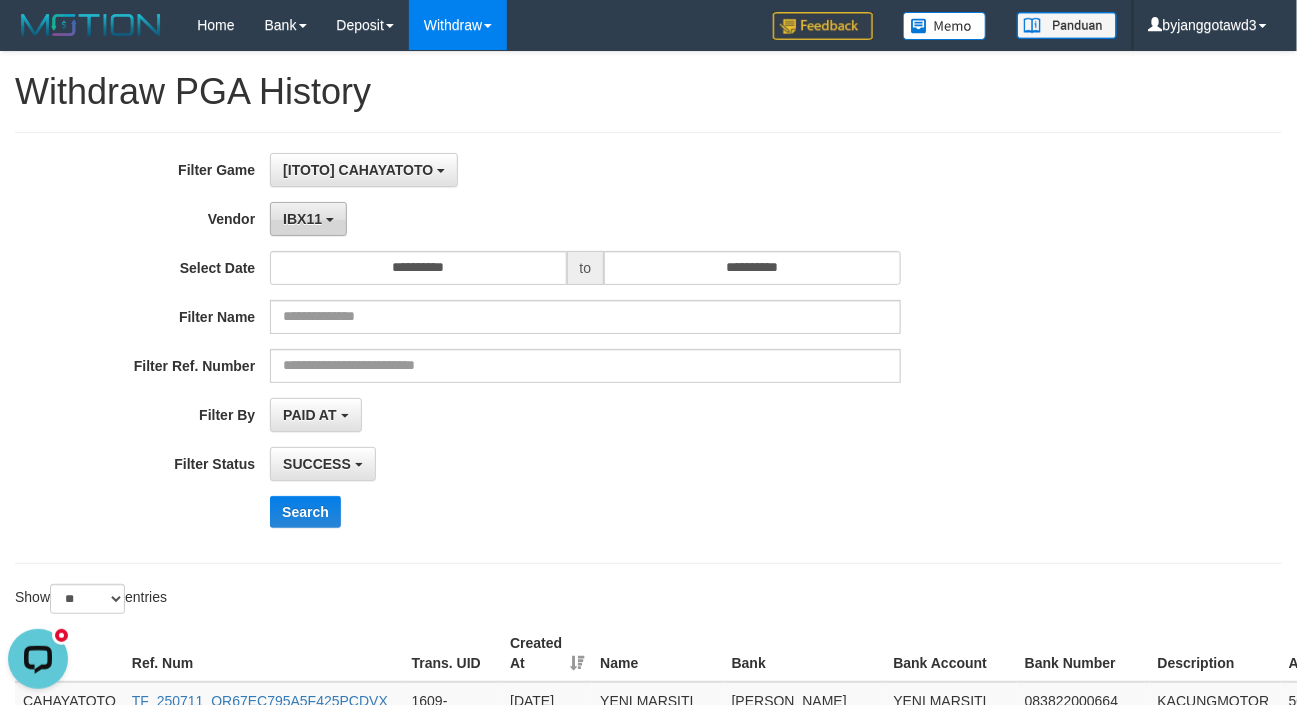 click on "IBX11" at bounding box center (302, 219) 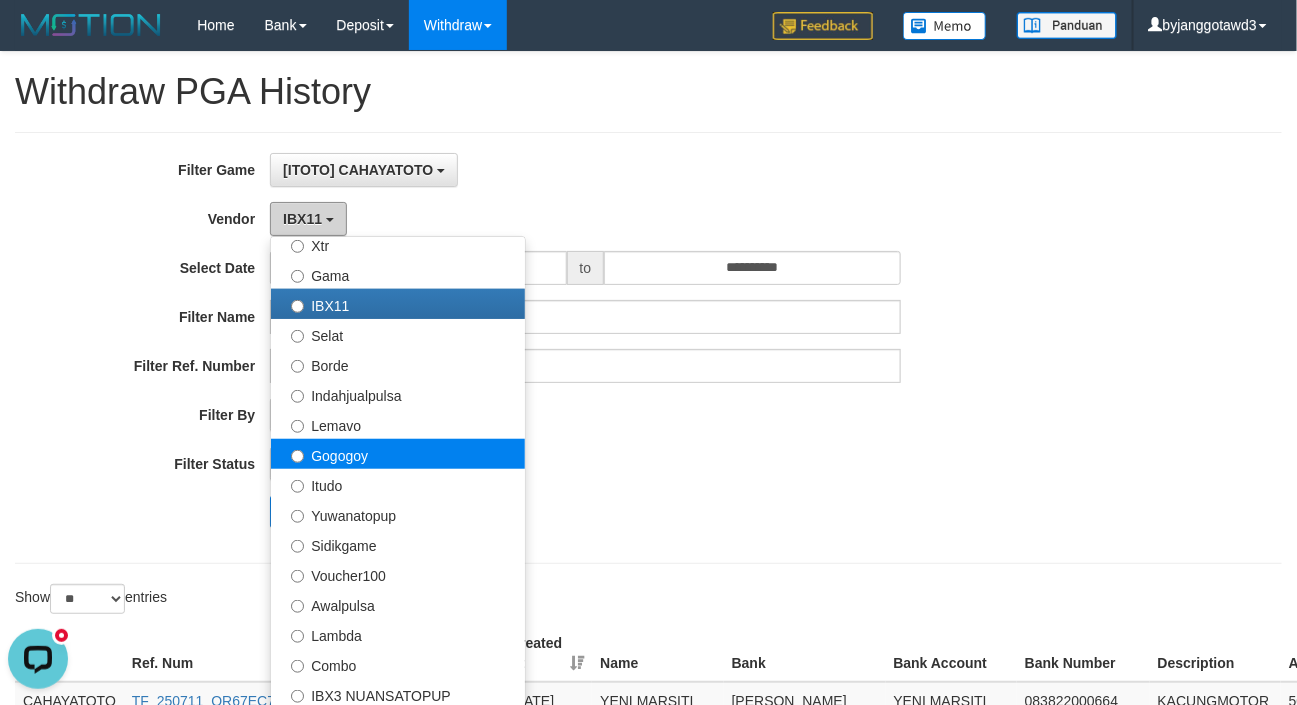 scroll, scrollTop: 600, scrollLeft: 0, axis: vertical 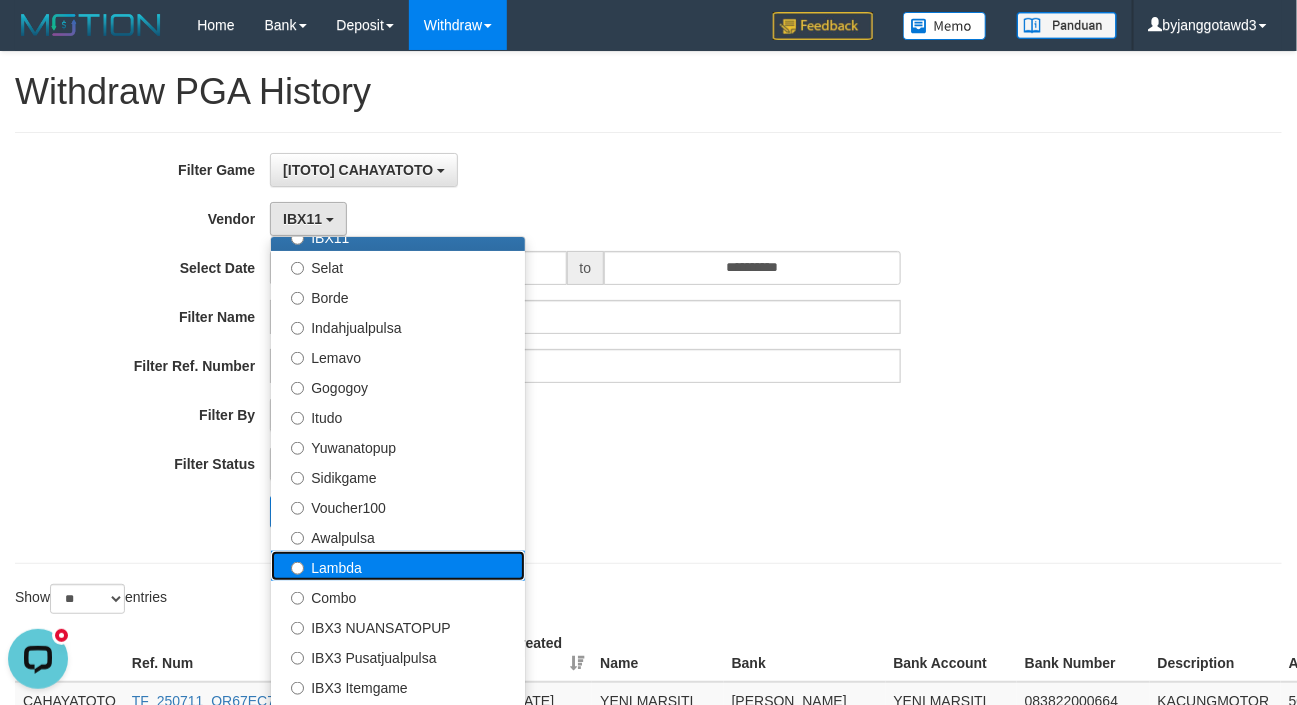 click on "Lambda" at bounding box center [398, 566] 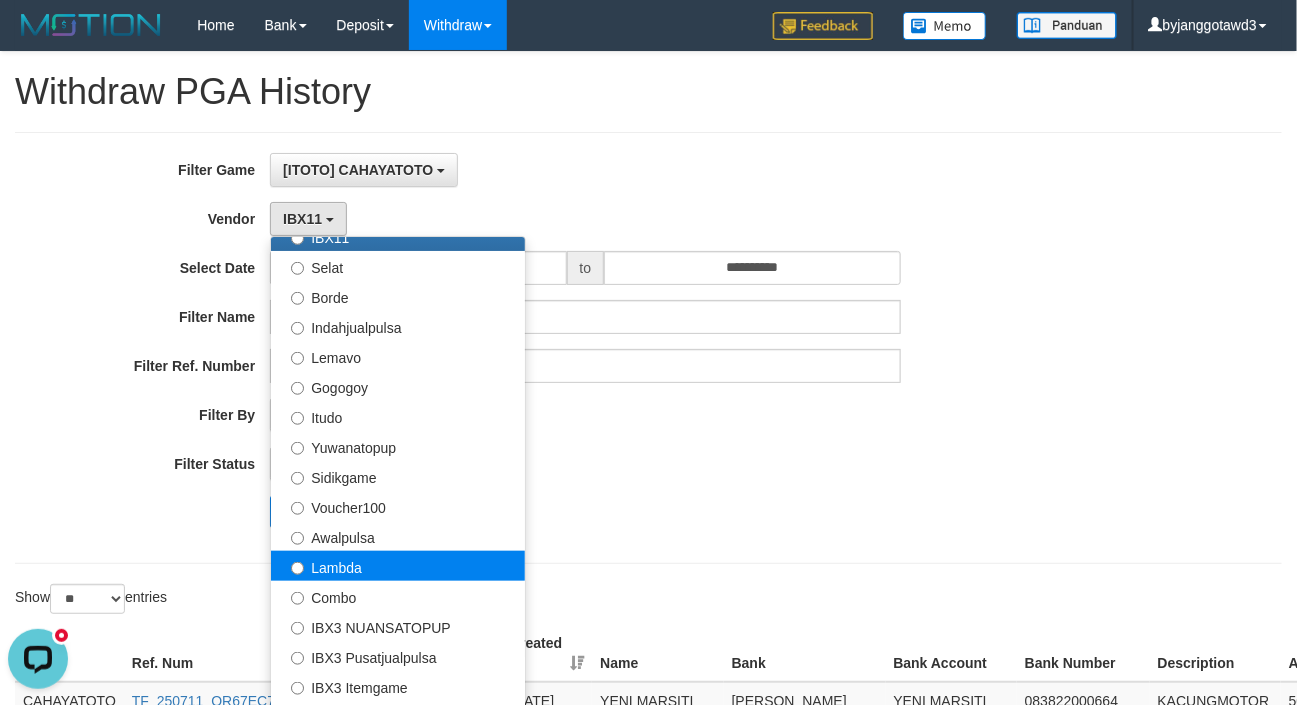 select on "**********" 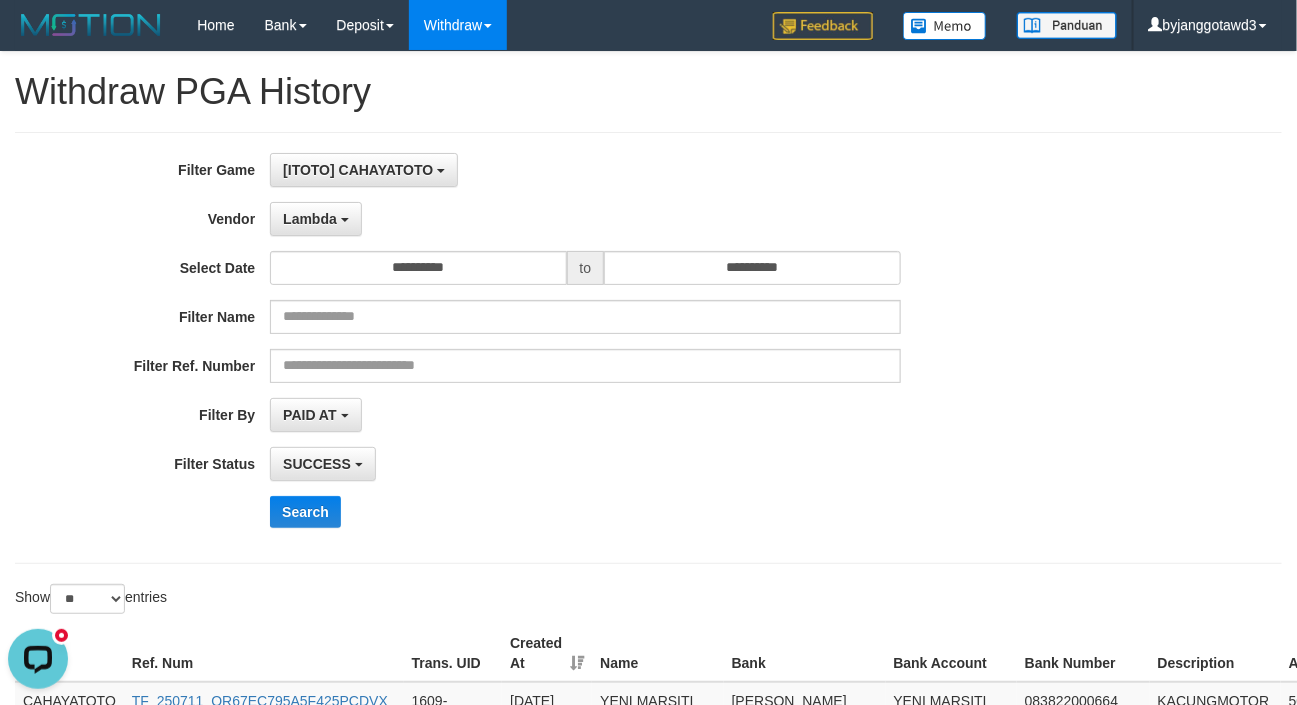 click on "Search" at bounding box center (675, 512) 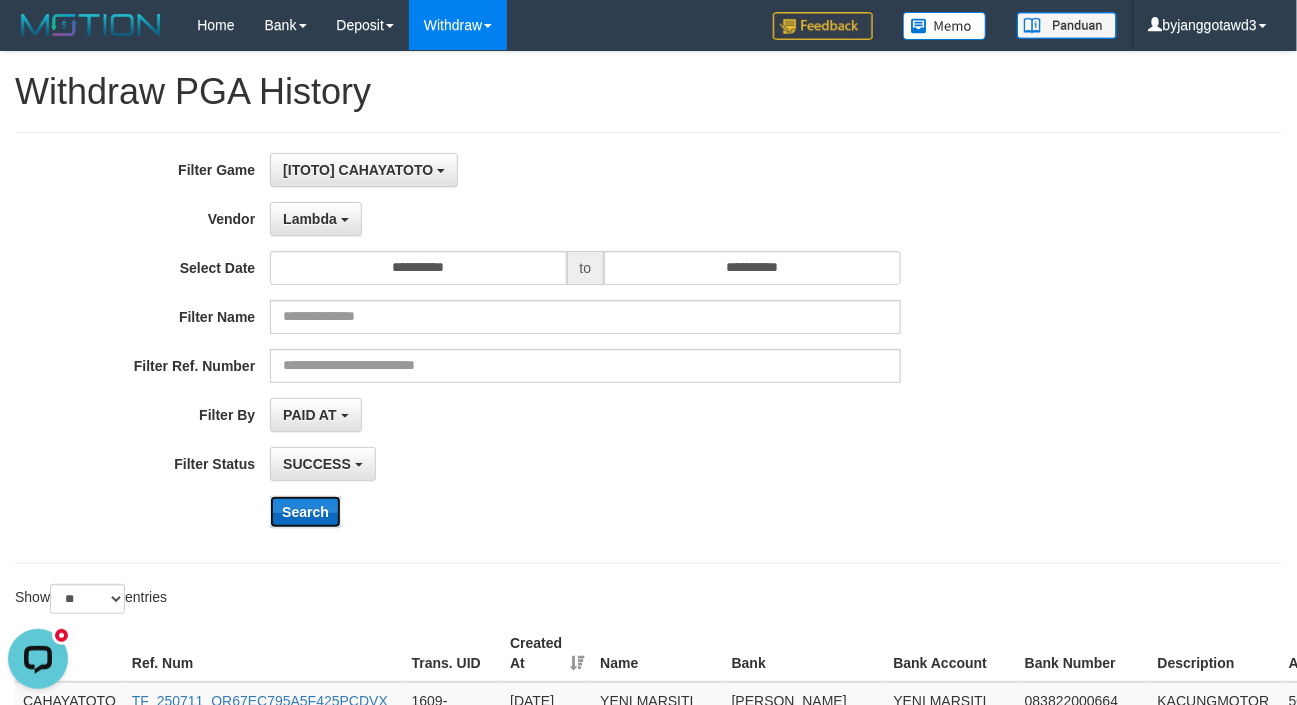 click on "Search" at bounding box center (305, 512) 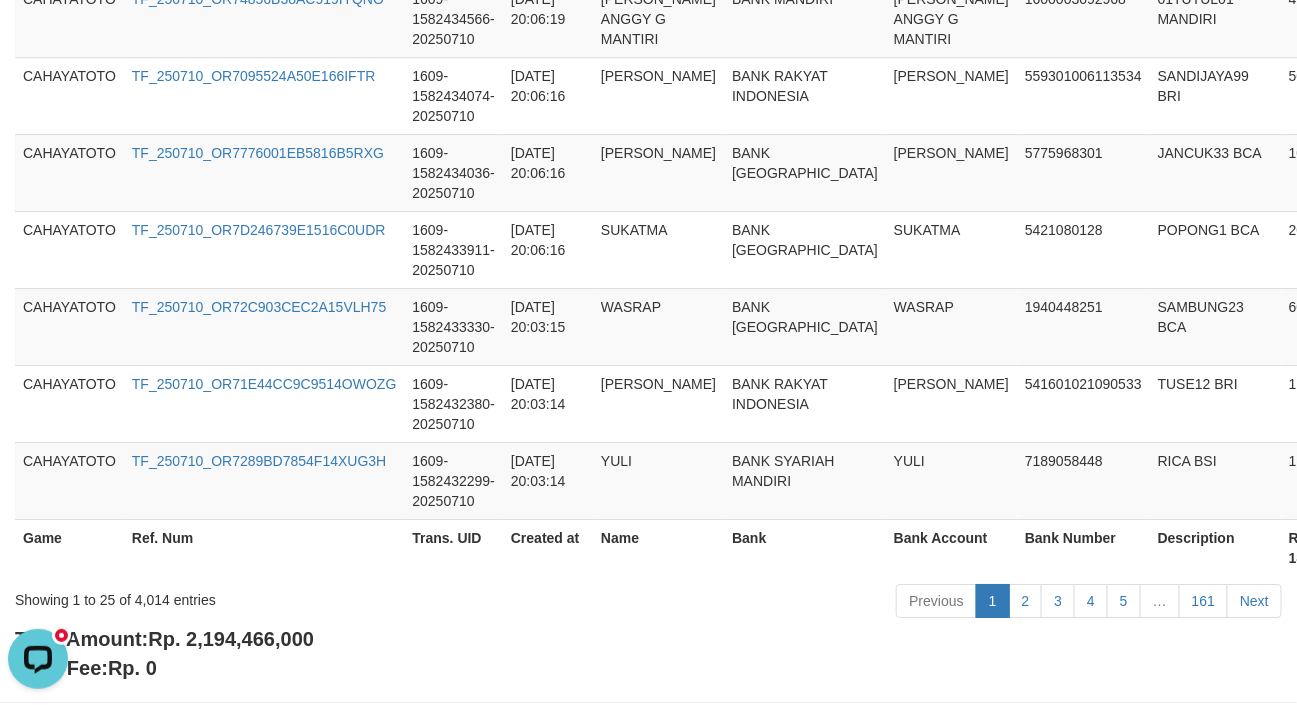 scroll, scrollTop: 2193, scrollLeft: 0, axis: vertical 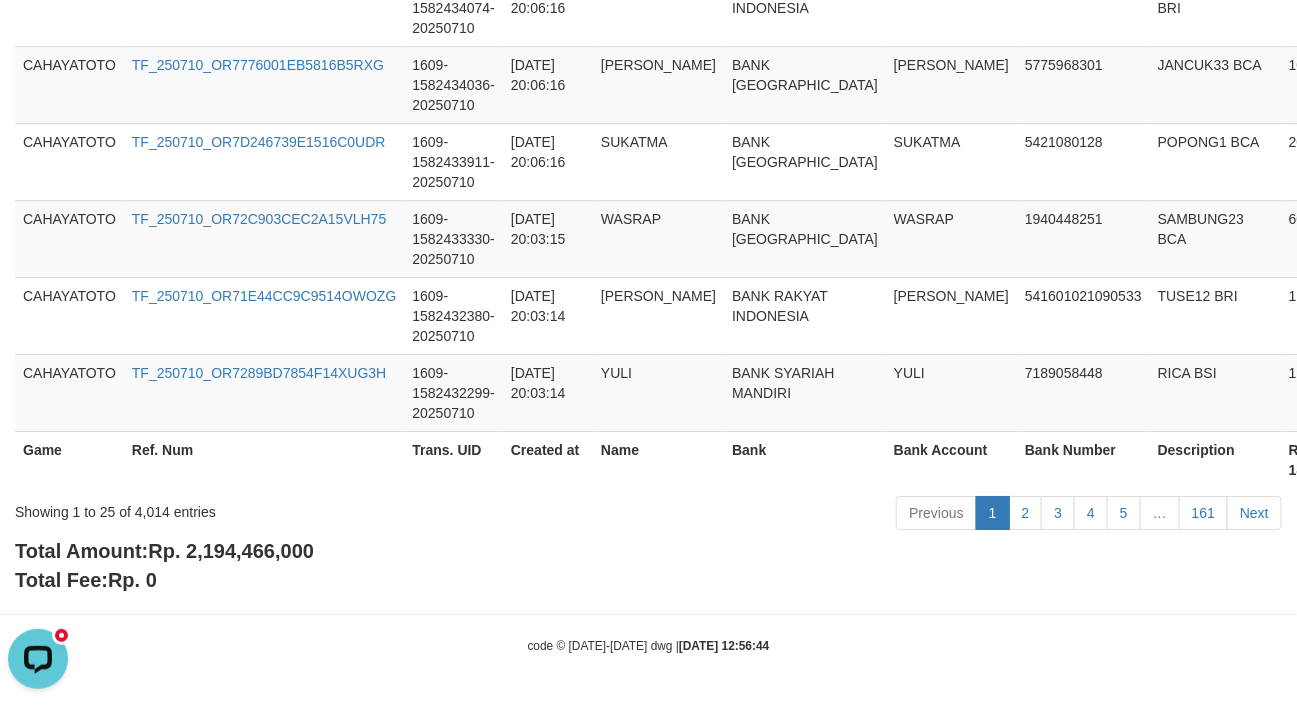 click on "Rp. 2,194,466,000" at bounding box center (231, 551) 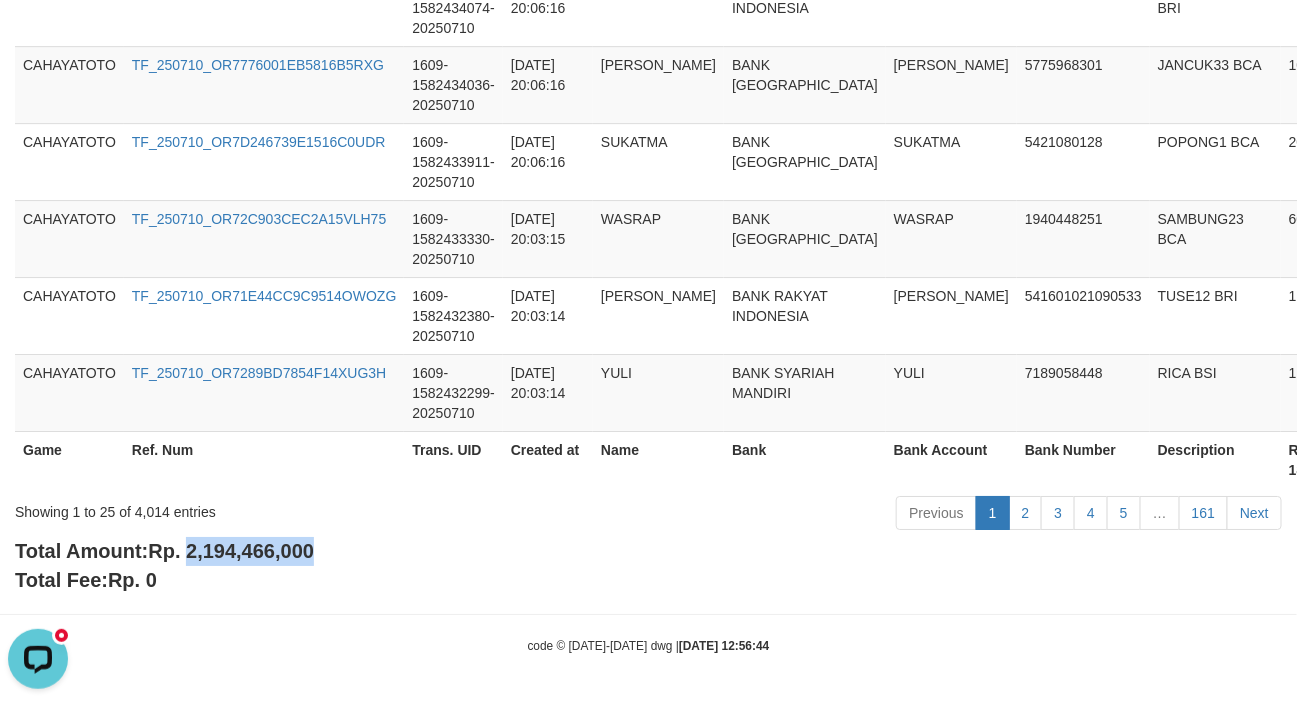 click on "Rp. 2,194,466,000" at bounding box center (231, 551) 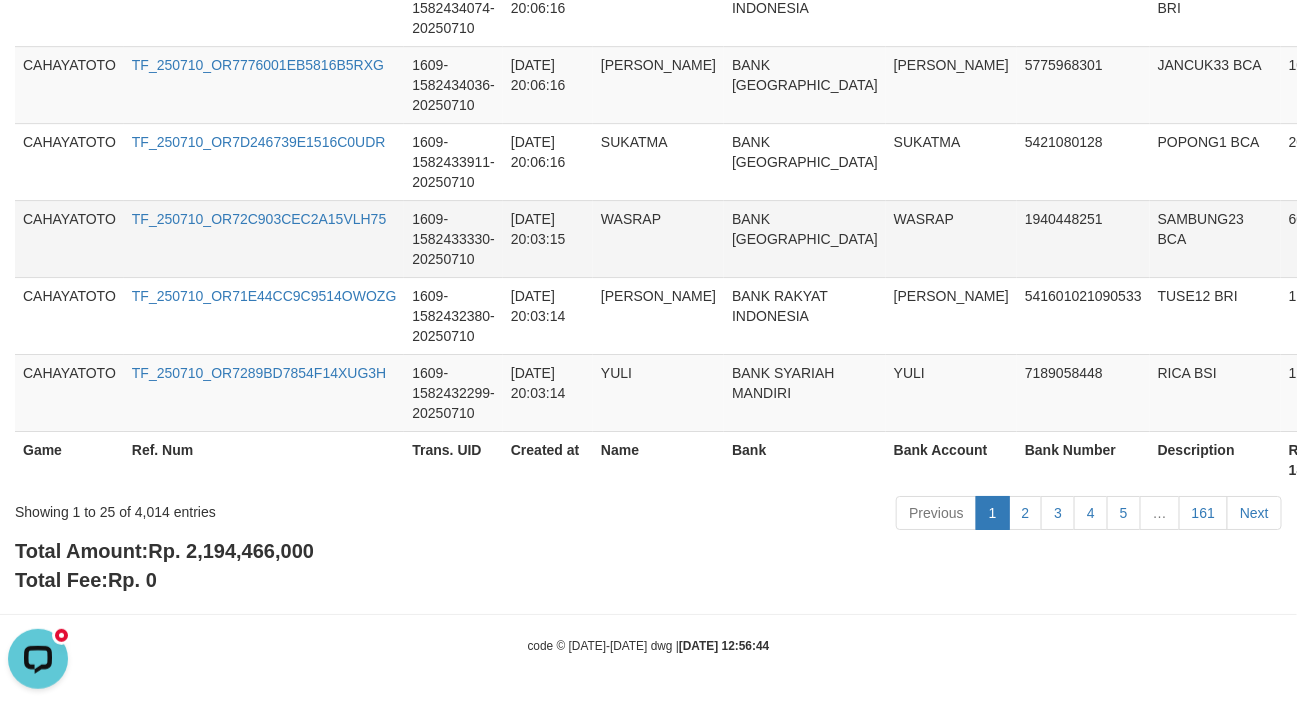 click on "BANK CENTRAL ASIA" at bounding box center (805, 238) 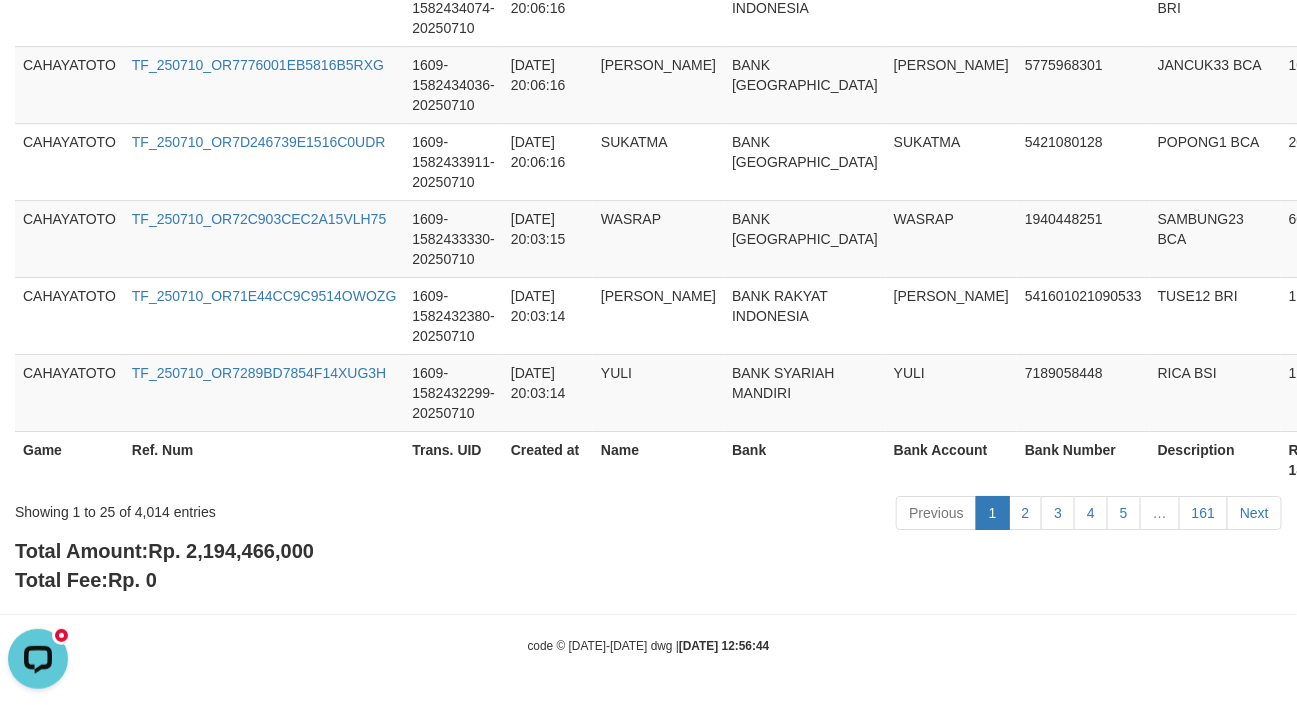 click on "Total Amount:  Rp. 2,194,466,000
Total Fee:  Rp. 0" at bounding box center (648, 565) 